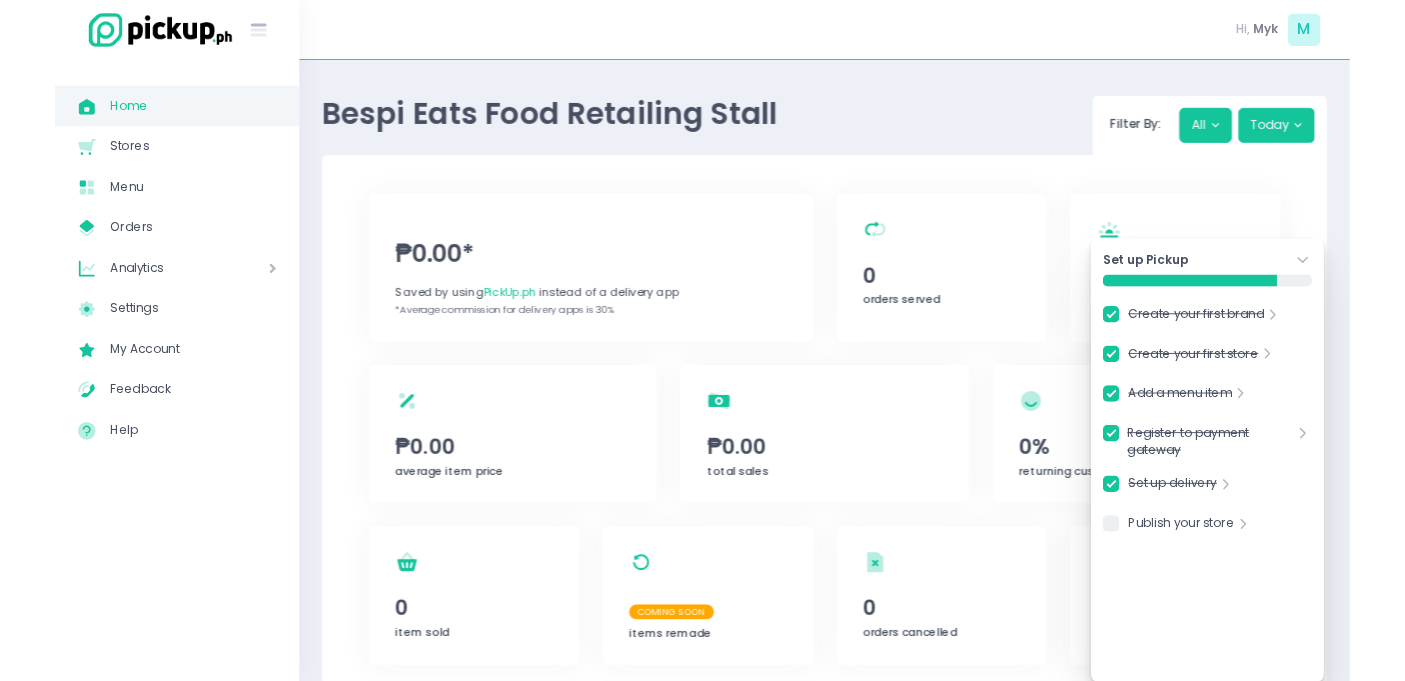 scroll, scrollTop: 0, scrollLeft: 0, axis: both 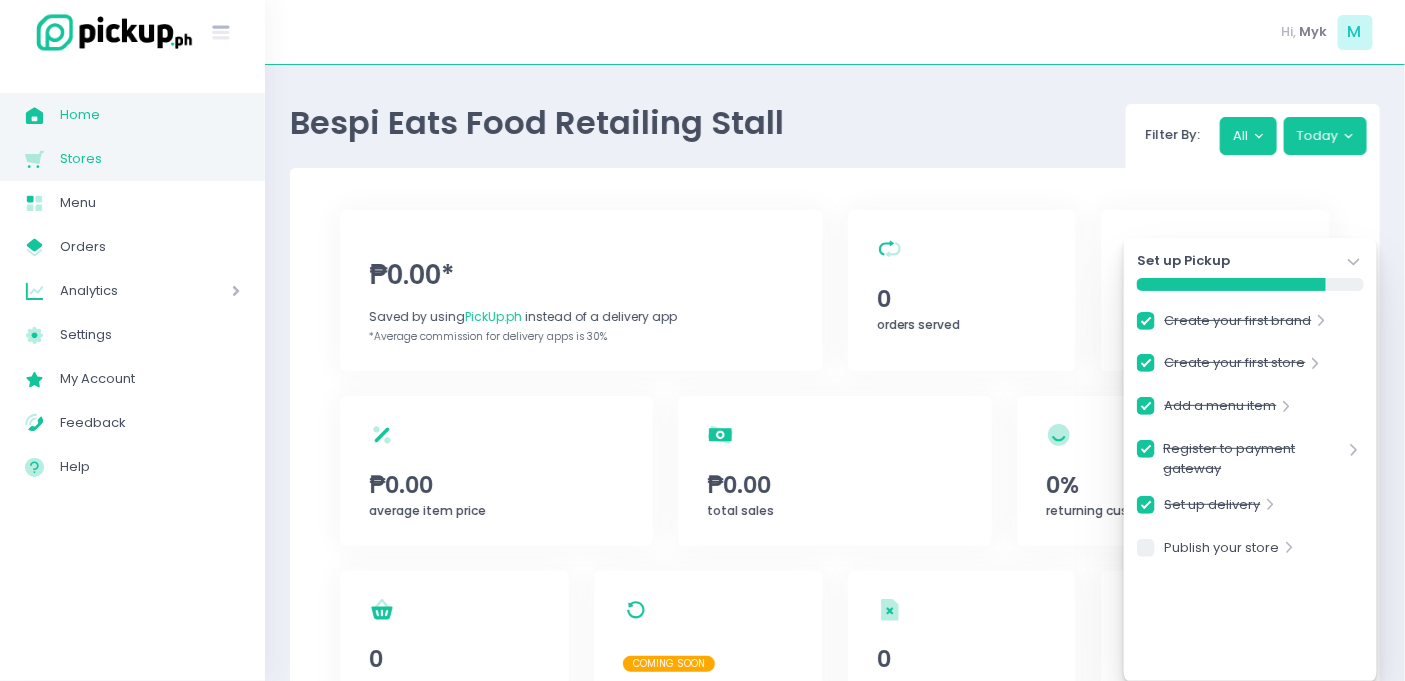 click on "Stores" at bounding box center [150, 159] 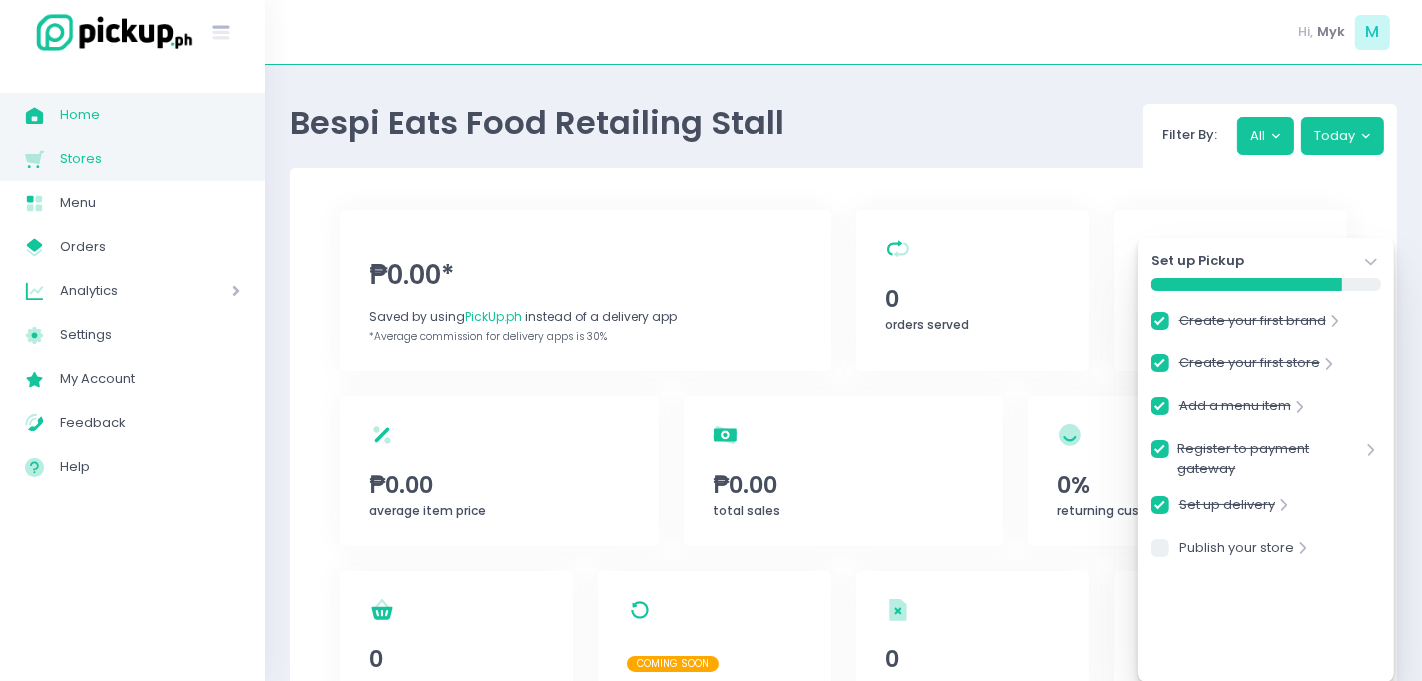 checkbox on "true" 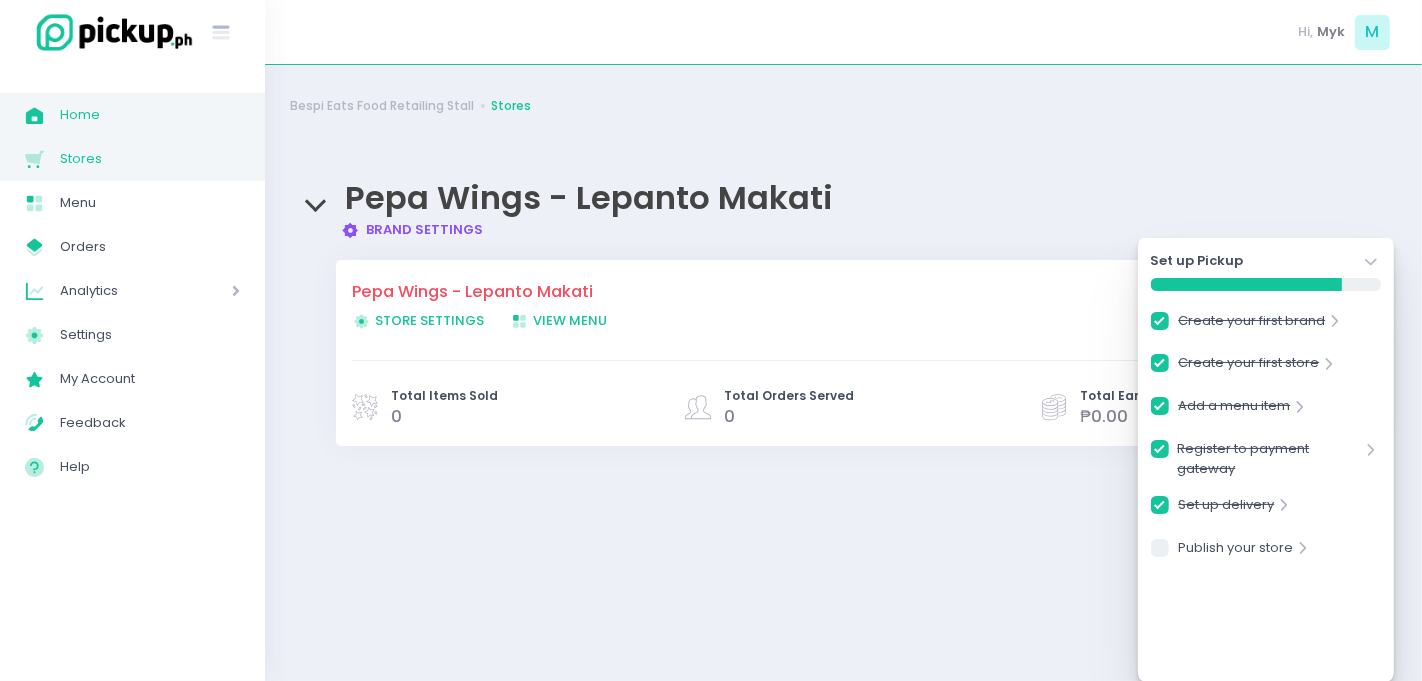 click on "Home" at bounding box center [150, 115] 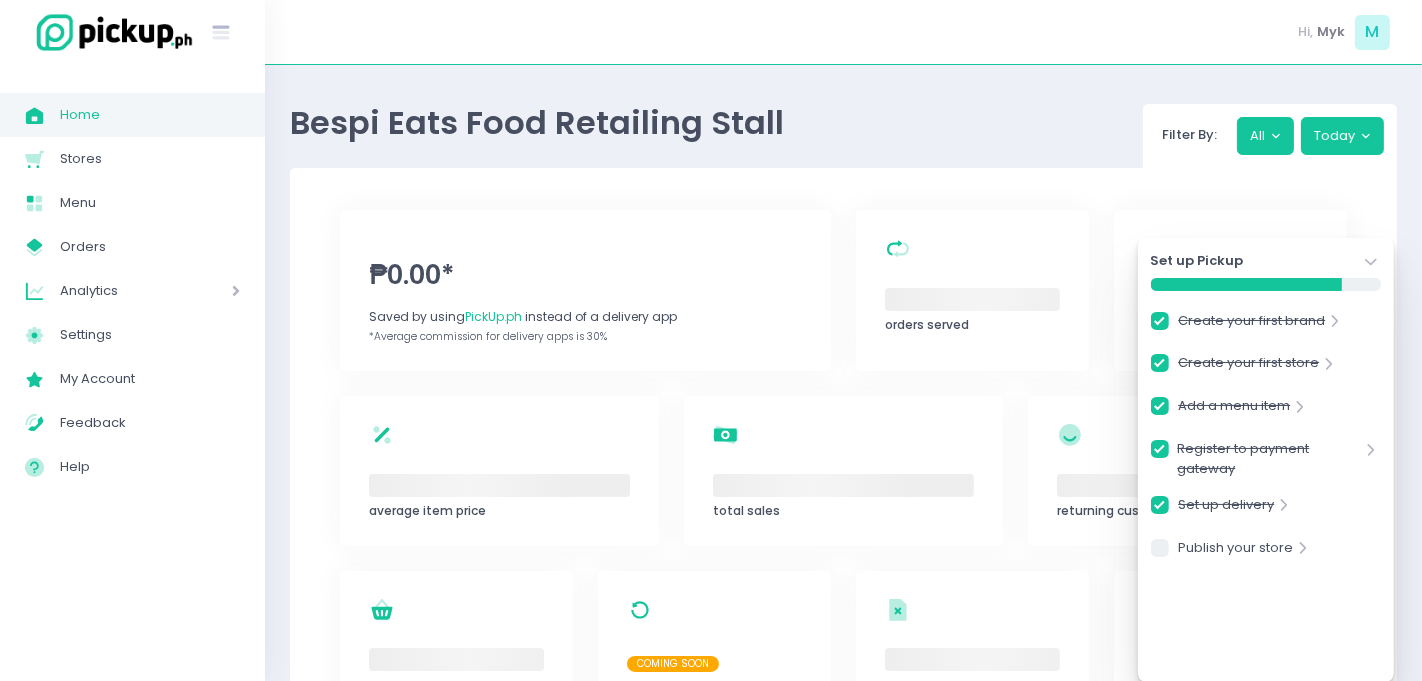 checkbox on "true" 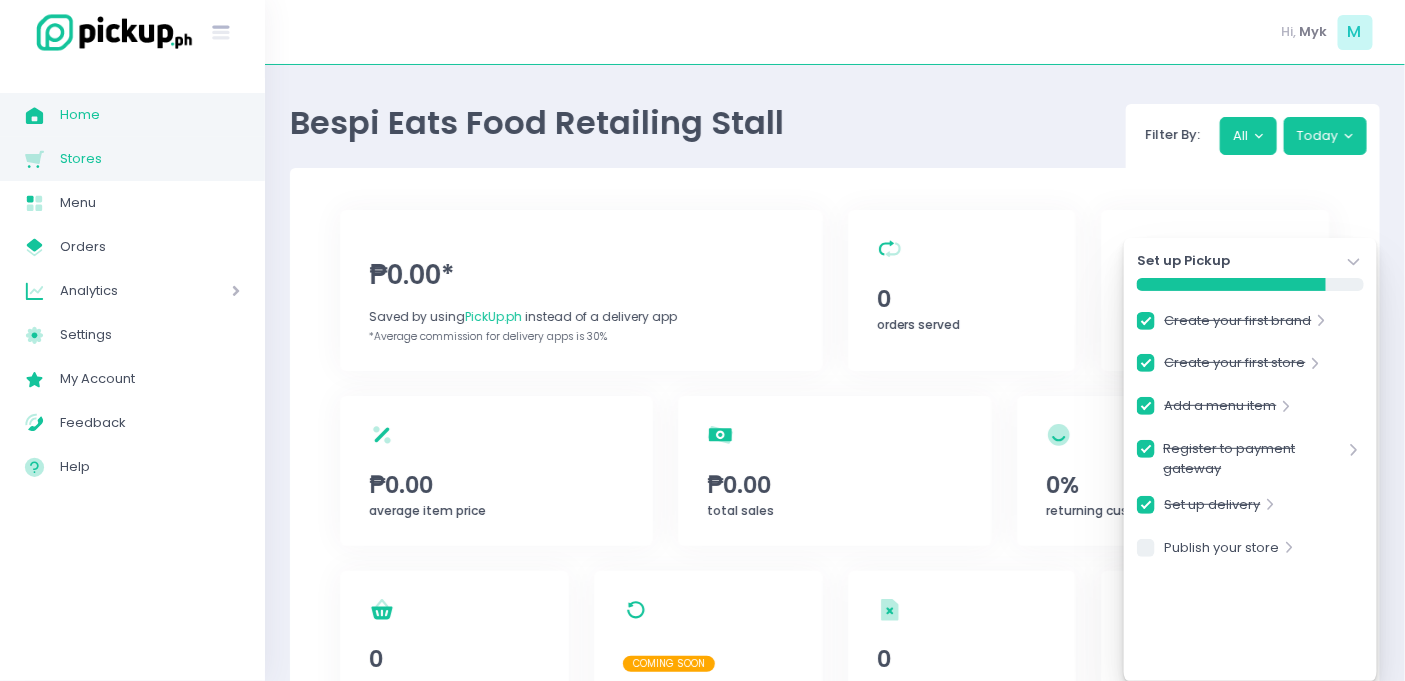 click on "Stores" at bounding box center (150, 159) 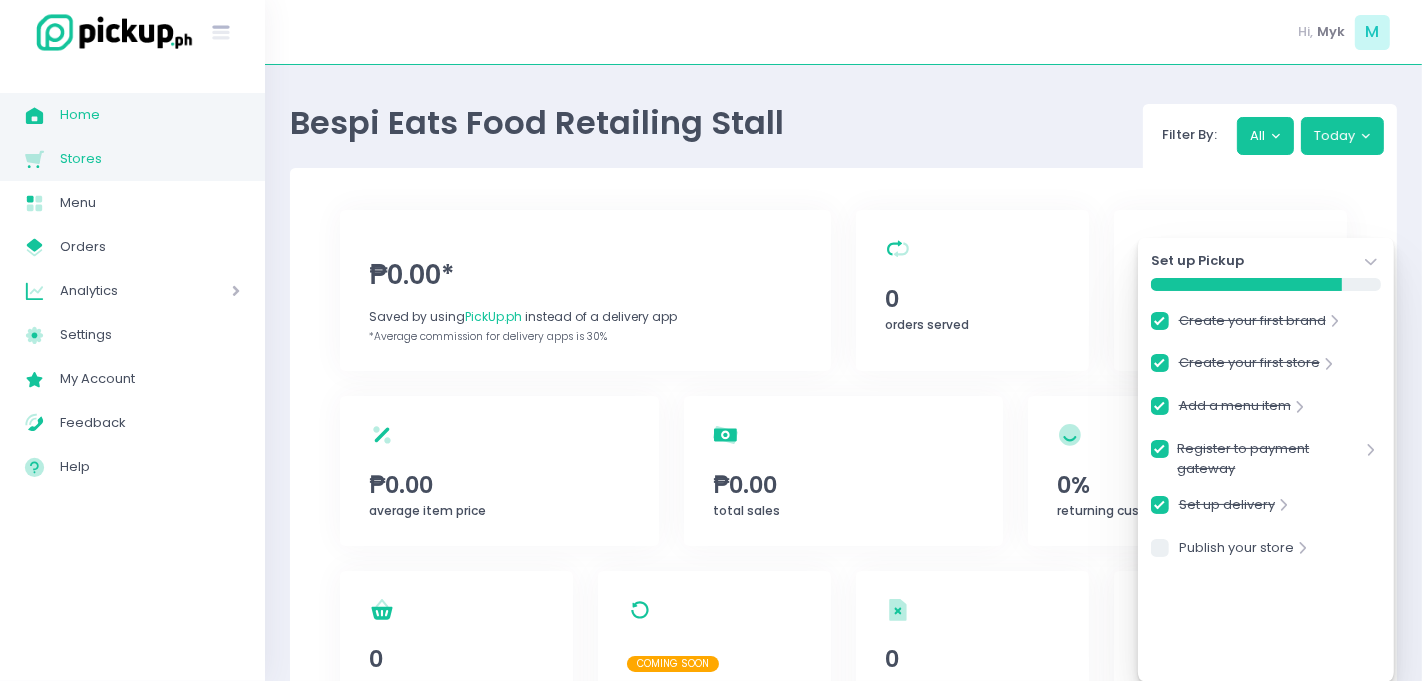 checkbox on "true" 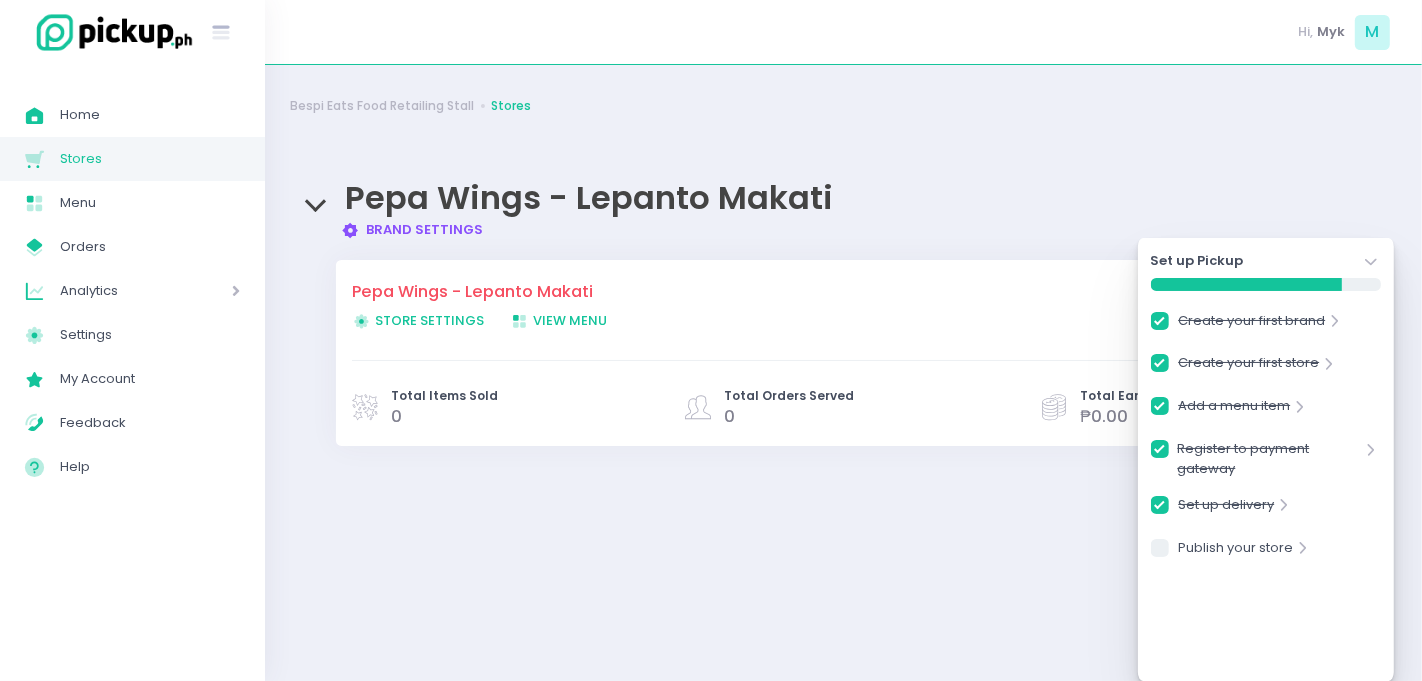 click on "Store Settings Created with Sketch. Store Settings" at bounding box center (418, 320) 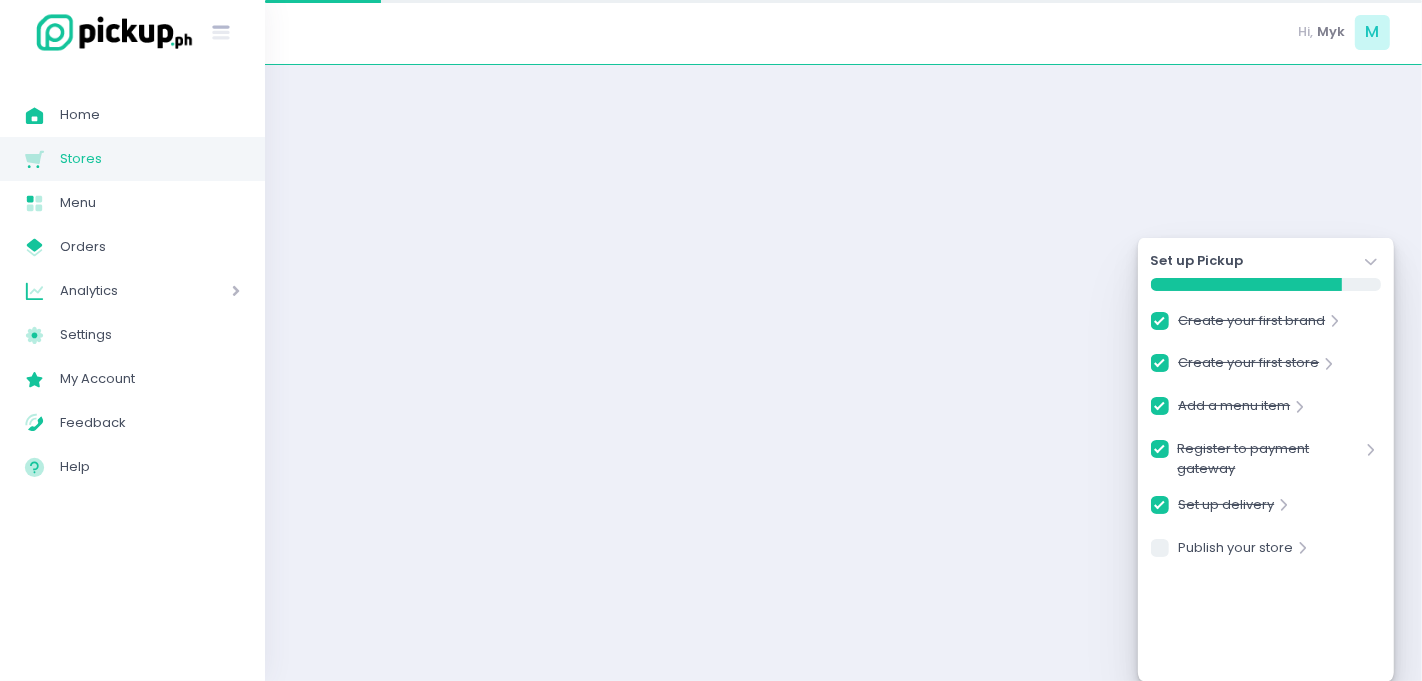checkbox on "true" 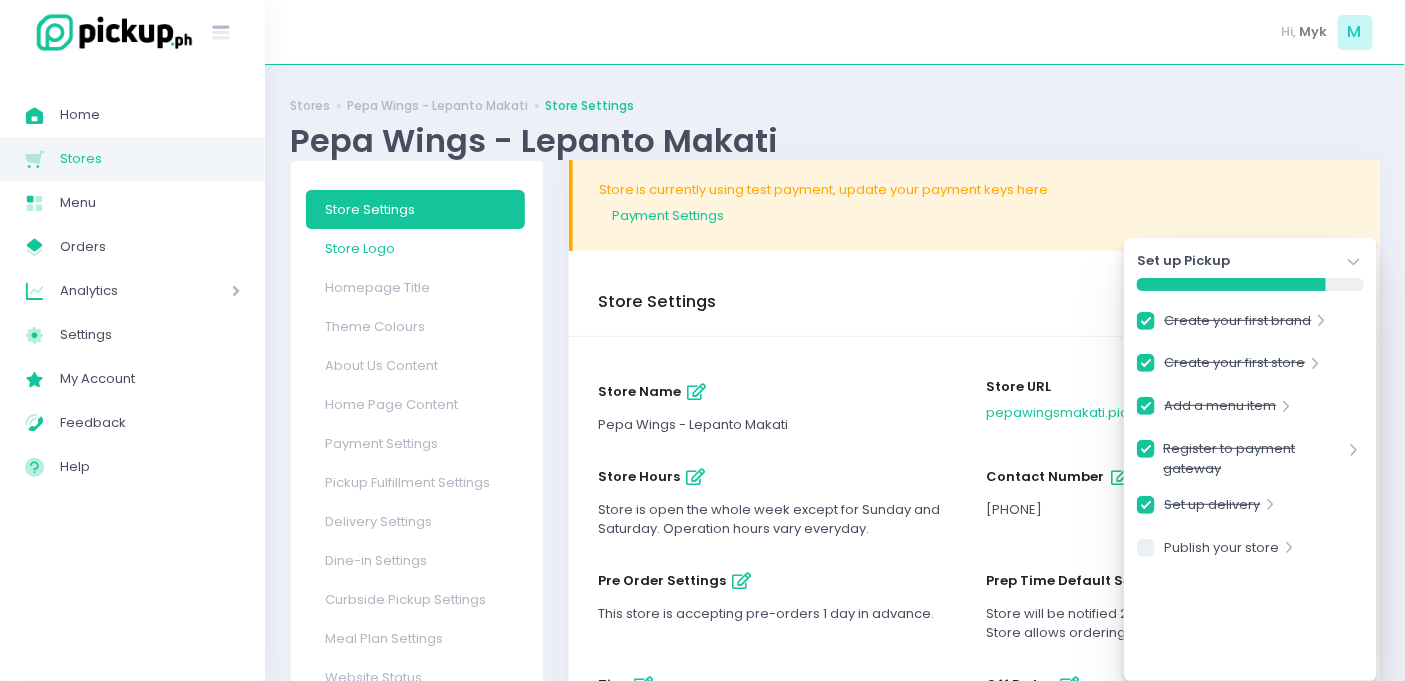 click on "Store Logo" at bounding box center [415, 248] 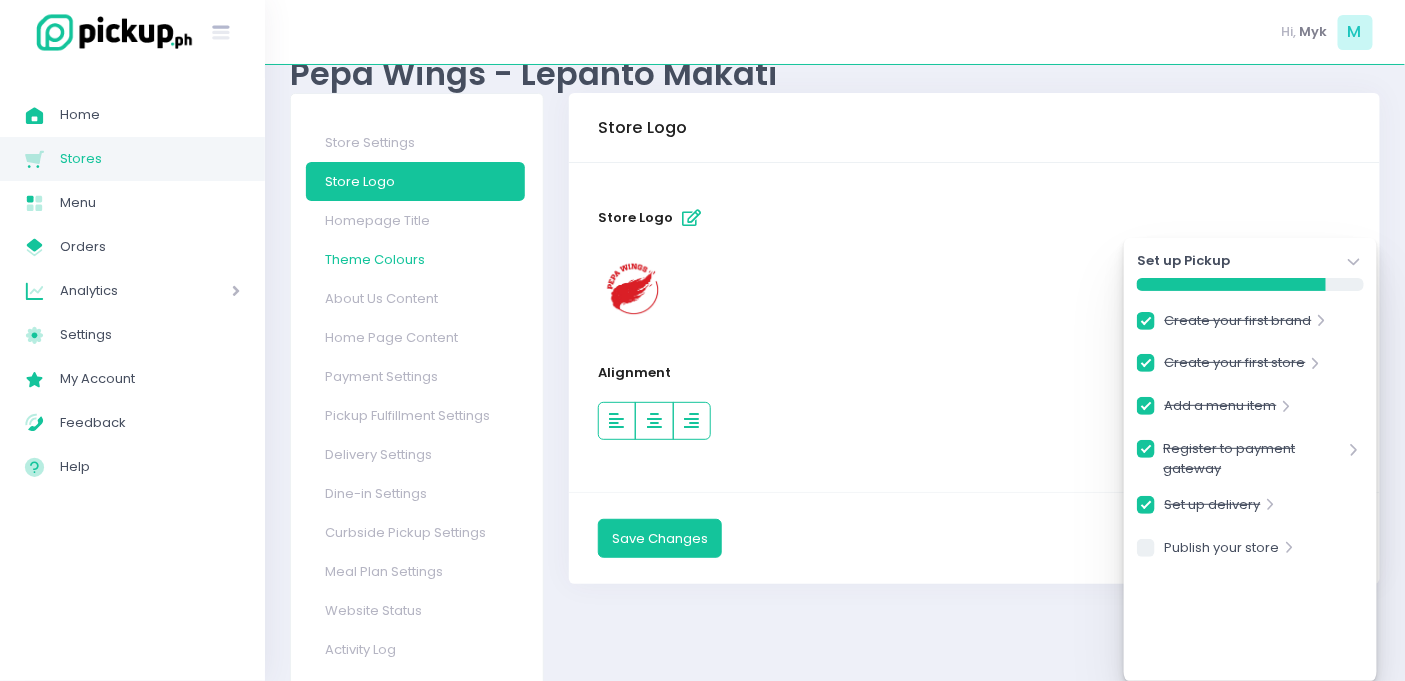 scroll, scrollTop: 71, scrollLeft: 0, axis: vertical 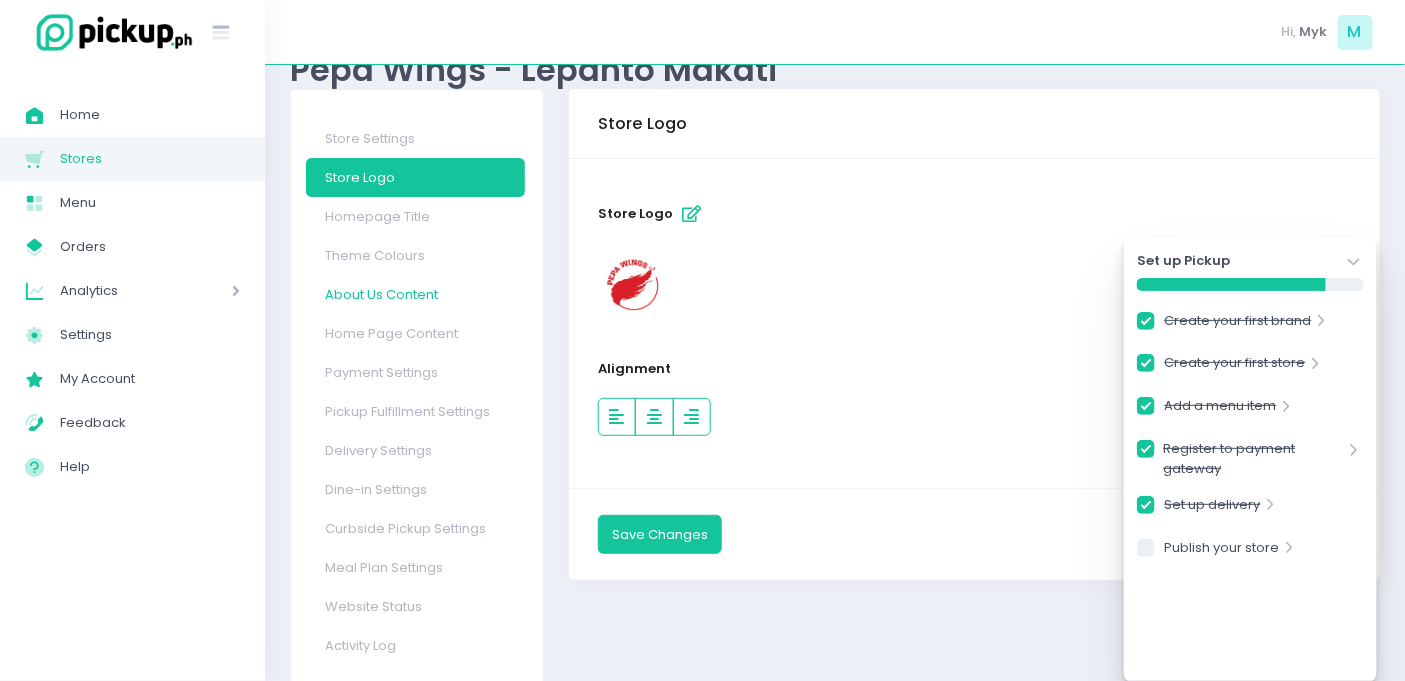click on "About Us Content" at bounding box center [415, 294] 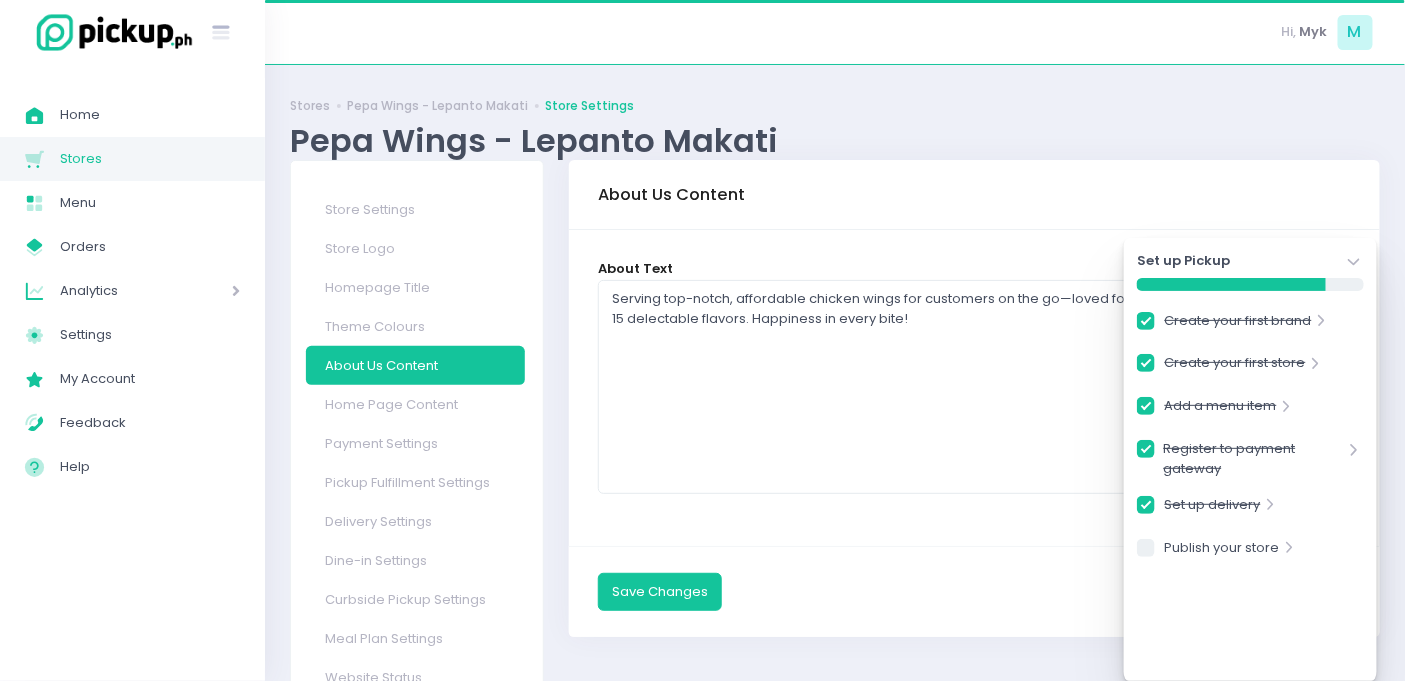 scroll, scrollTop: 109, scrollLeft: 0, axis: vertical 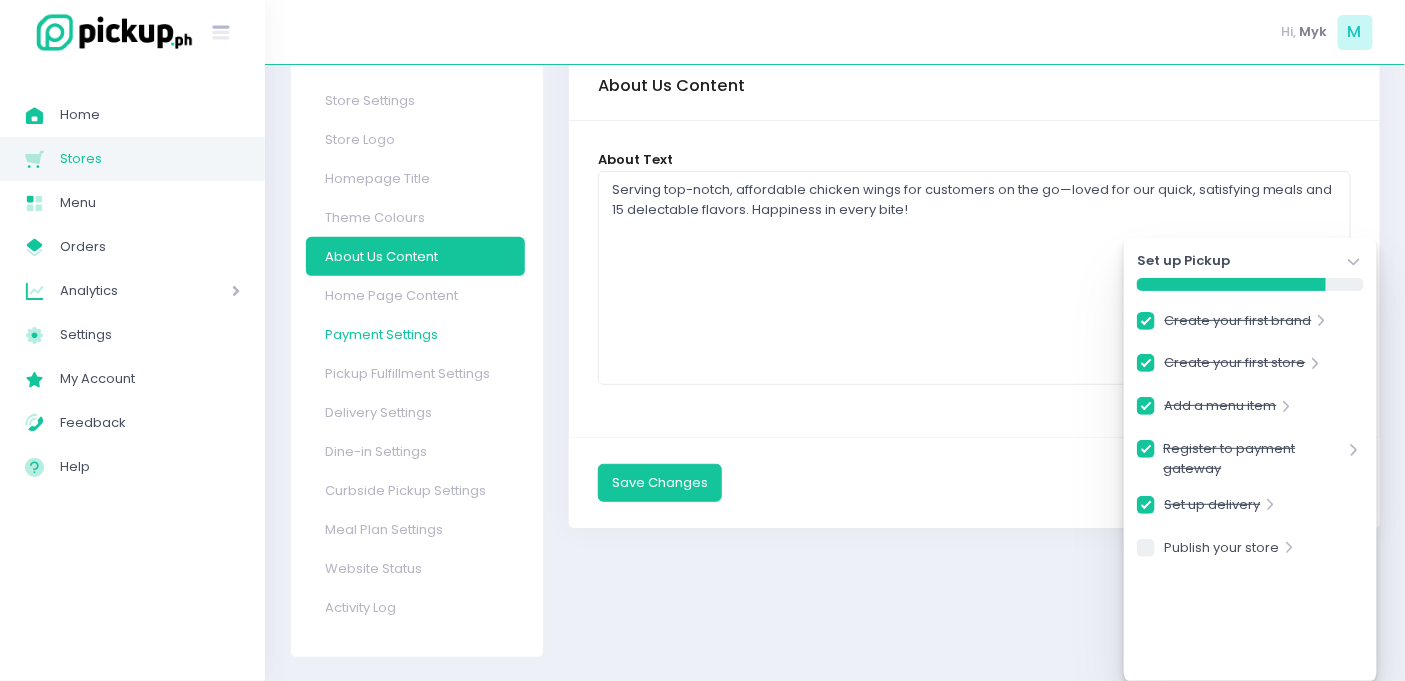 click on "Payment Settings" at bounding box center (415, 334) 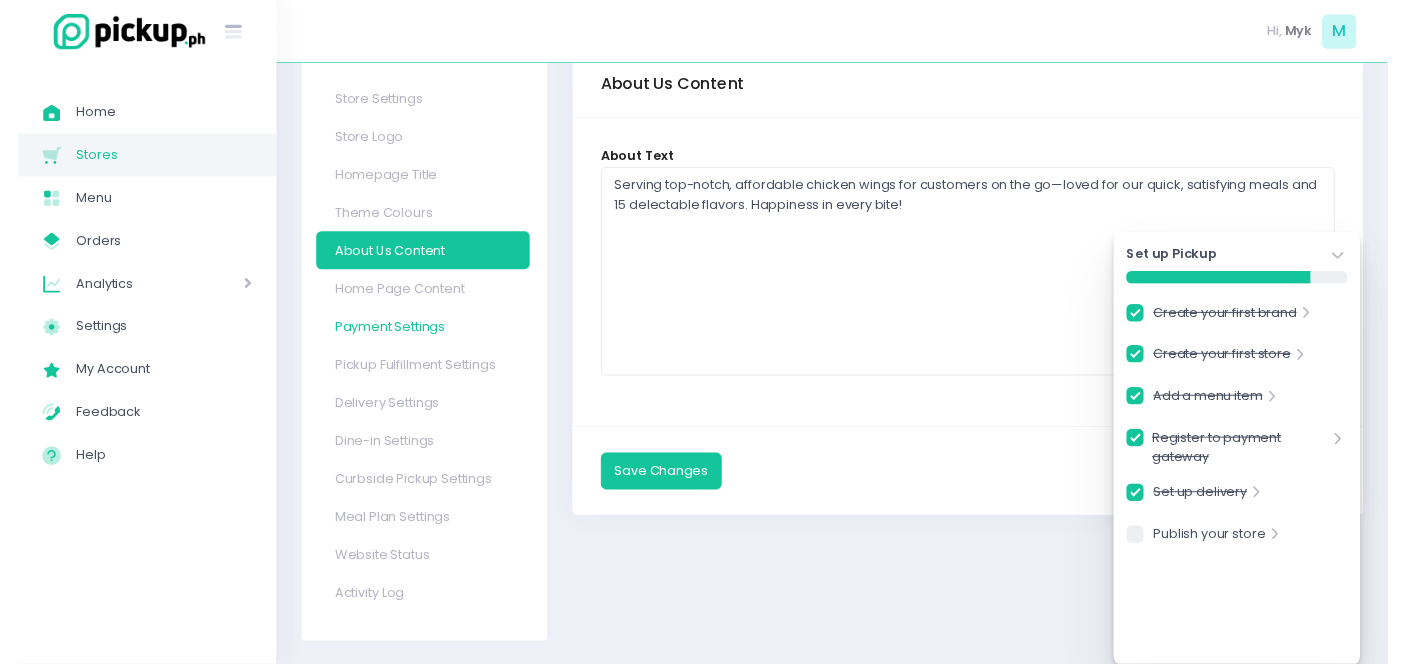 scroll, scrollTop: 0, scrollLeft: 0, axis: both 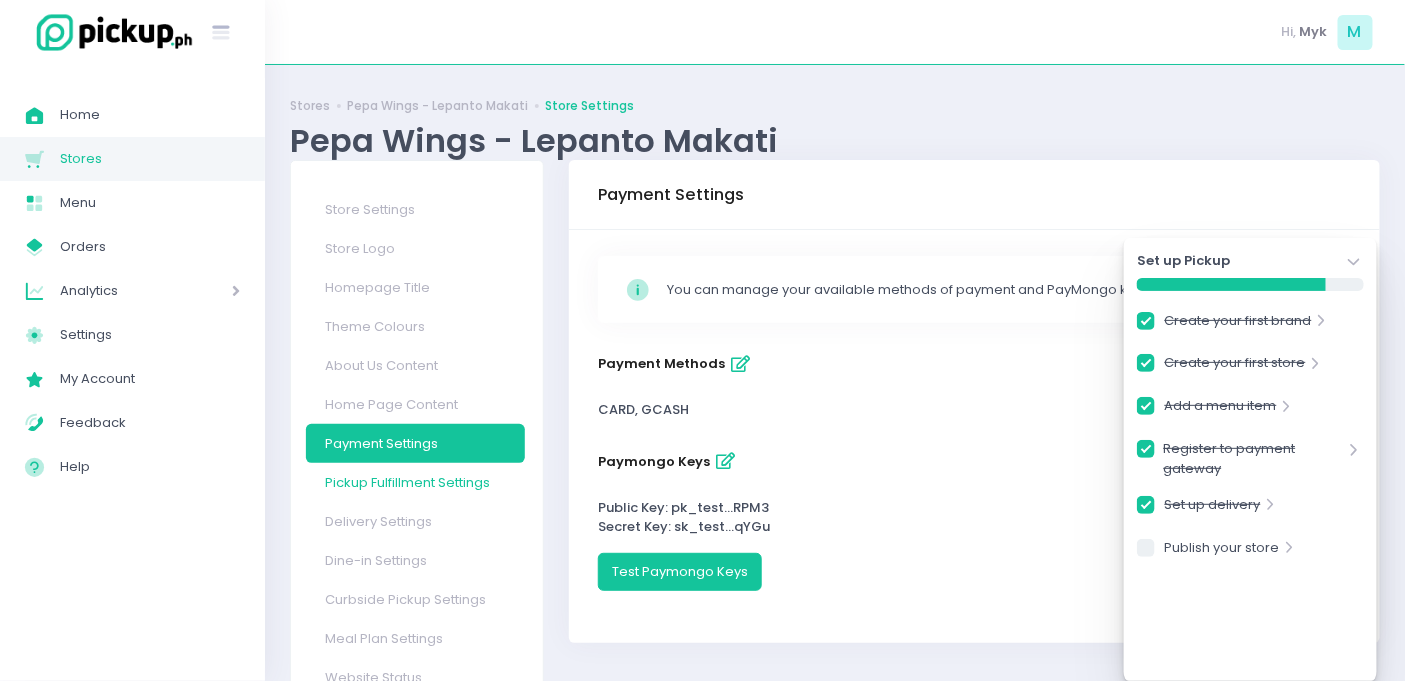 click on "Pickup Fulfillment Settings" at bounding box center (415, 482) 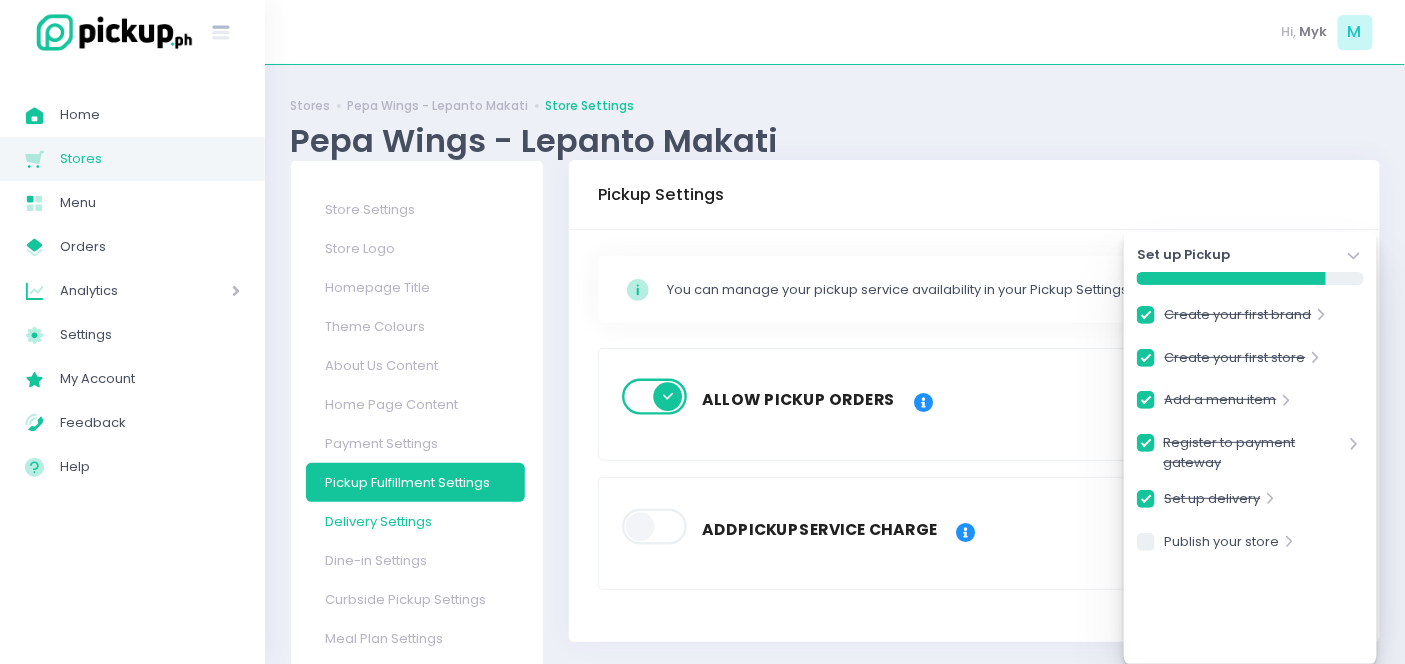 click on "Delivery Settings" at bounding box center [415, 521] 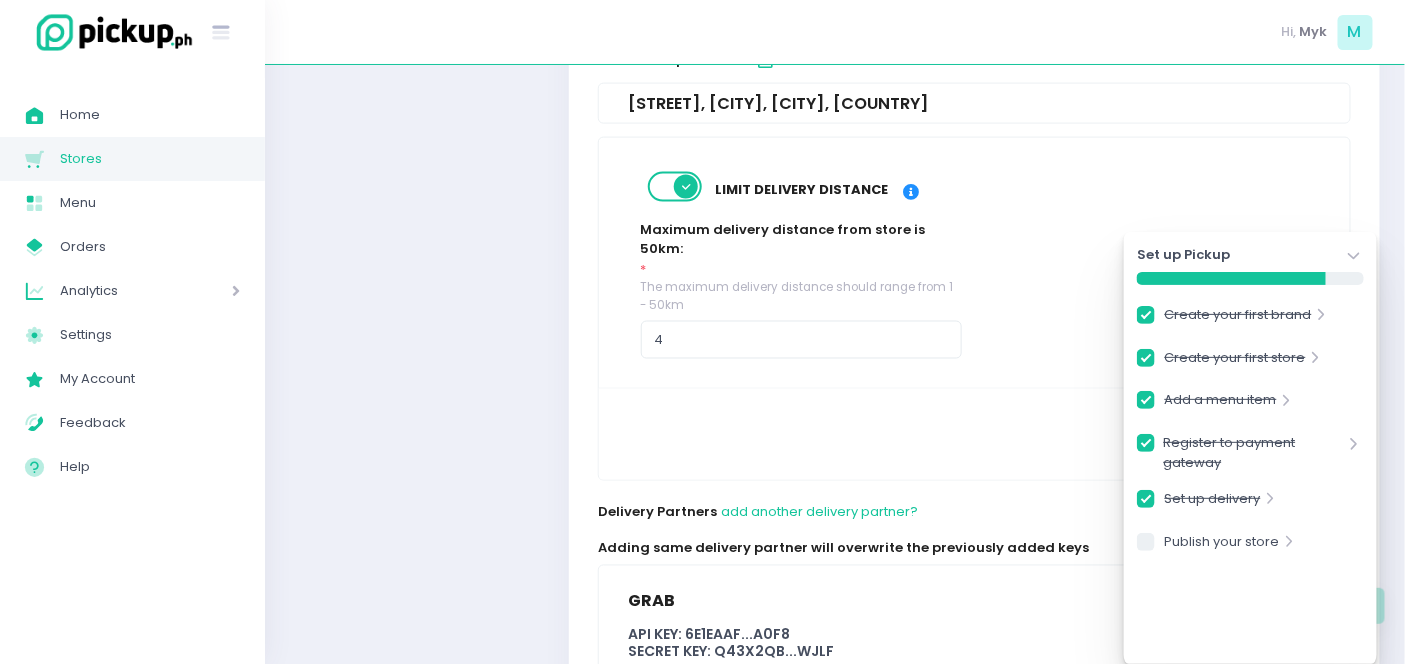 scroll, scrollTop: 882, scrollLeft: 0, axis: vertical 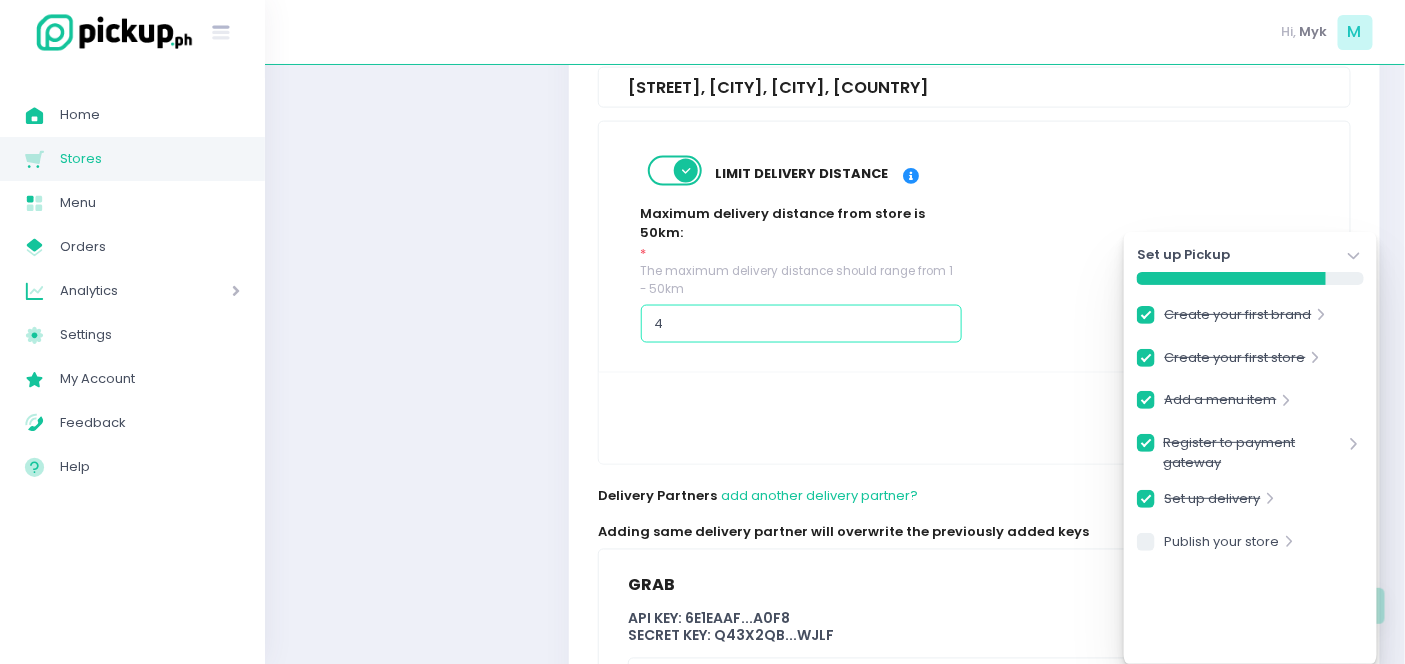 drag, startPoint x: 743, startPoint y: 283, endPoint x: 579, endPoint y: 314, distance: 166.90416 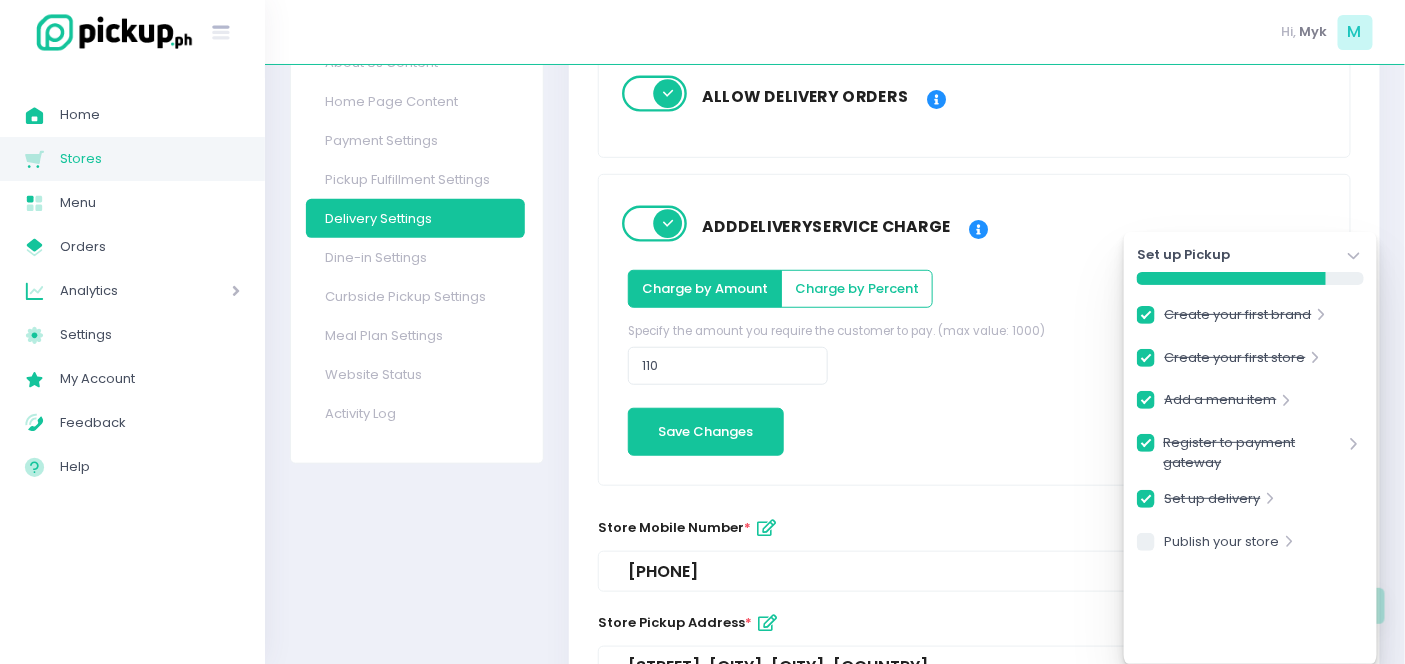 scroll, scrollTop: 302, scrollLeft: 0, axis: vertical 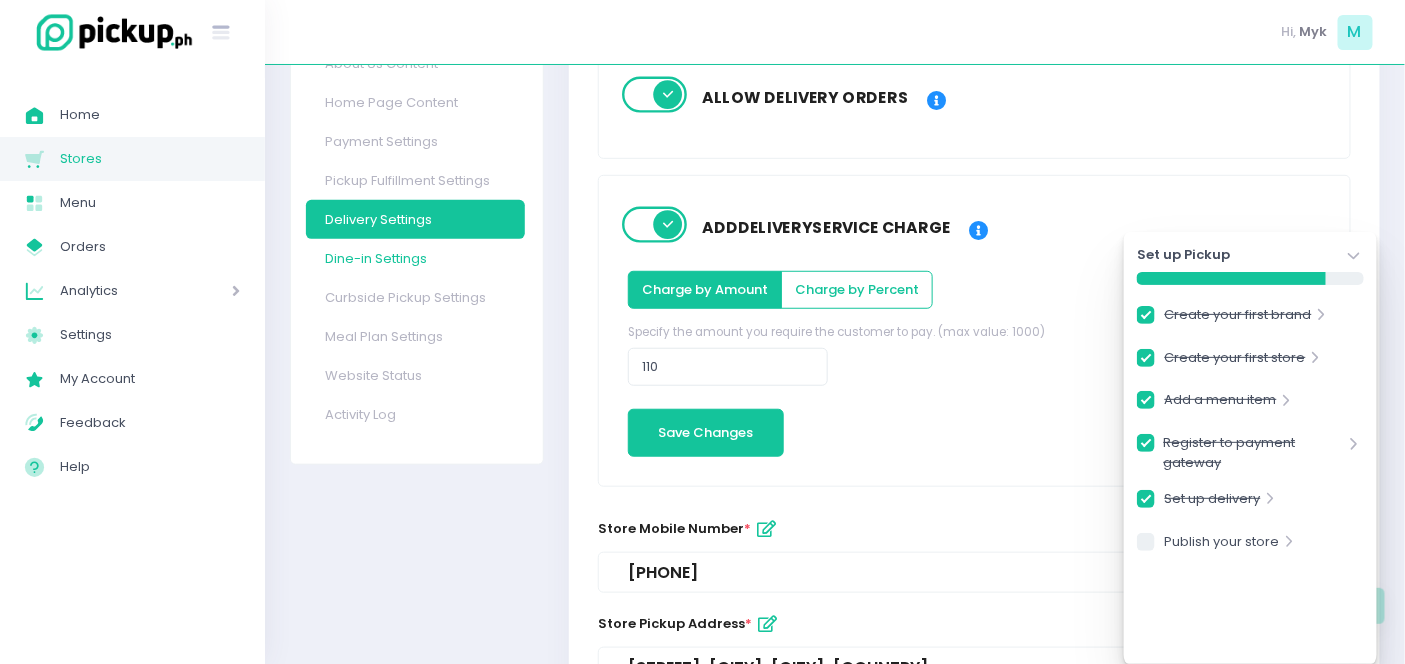 click on "Dine-in Settings" at bounding box center [415, 258] 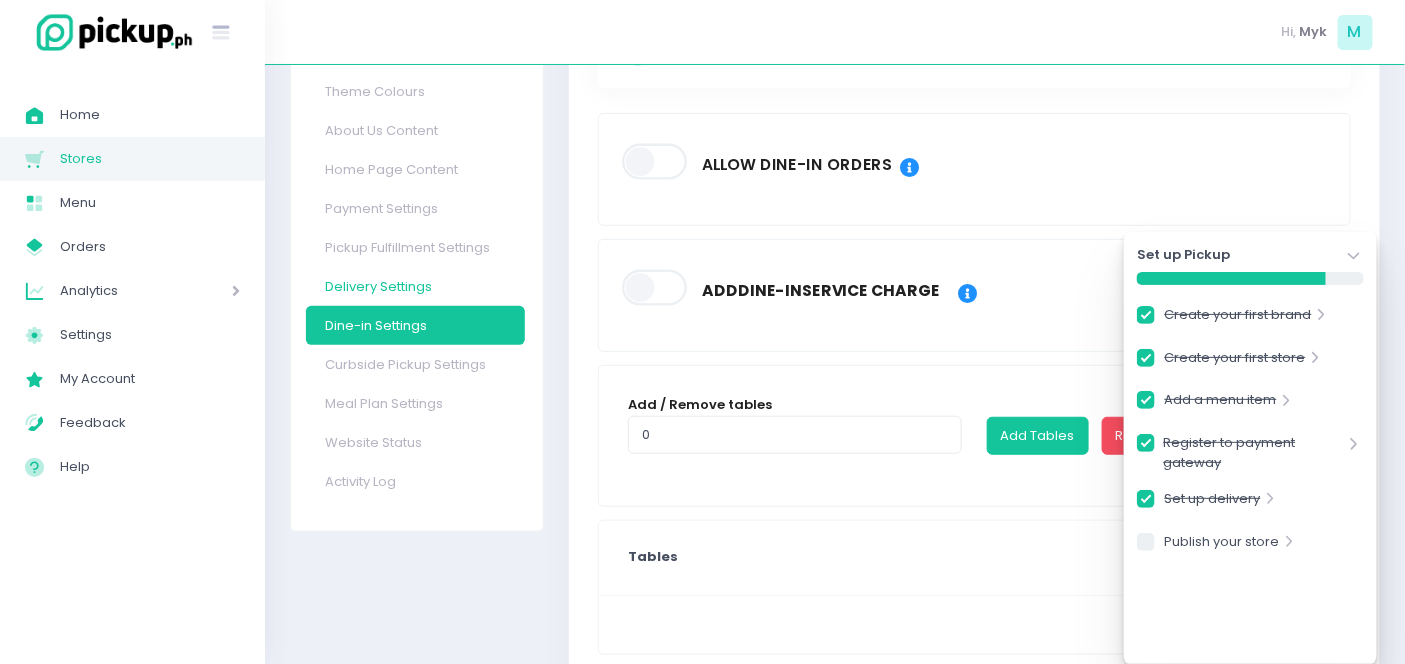scroll, scrollTop: 237, scrollLeft: 0, axis: vertical 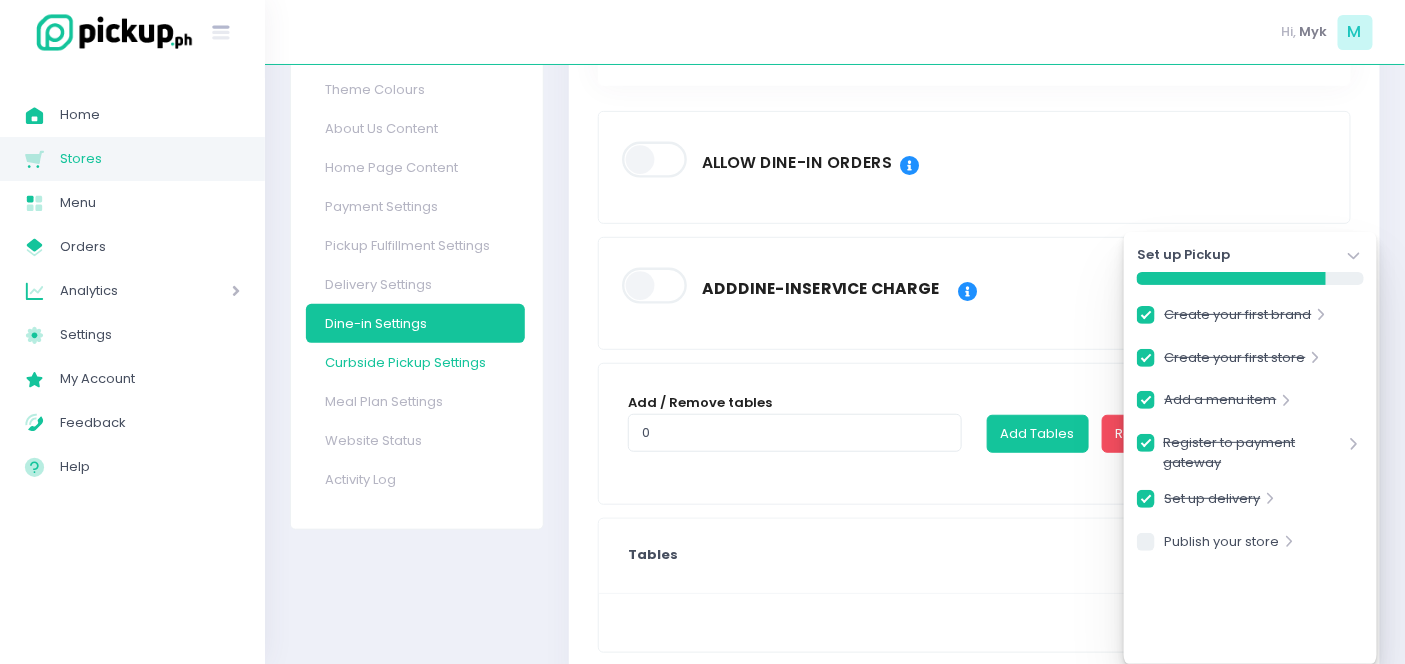 click on "Curbside Pickup Settings" at bounding box center [415, 362] 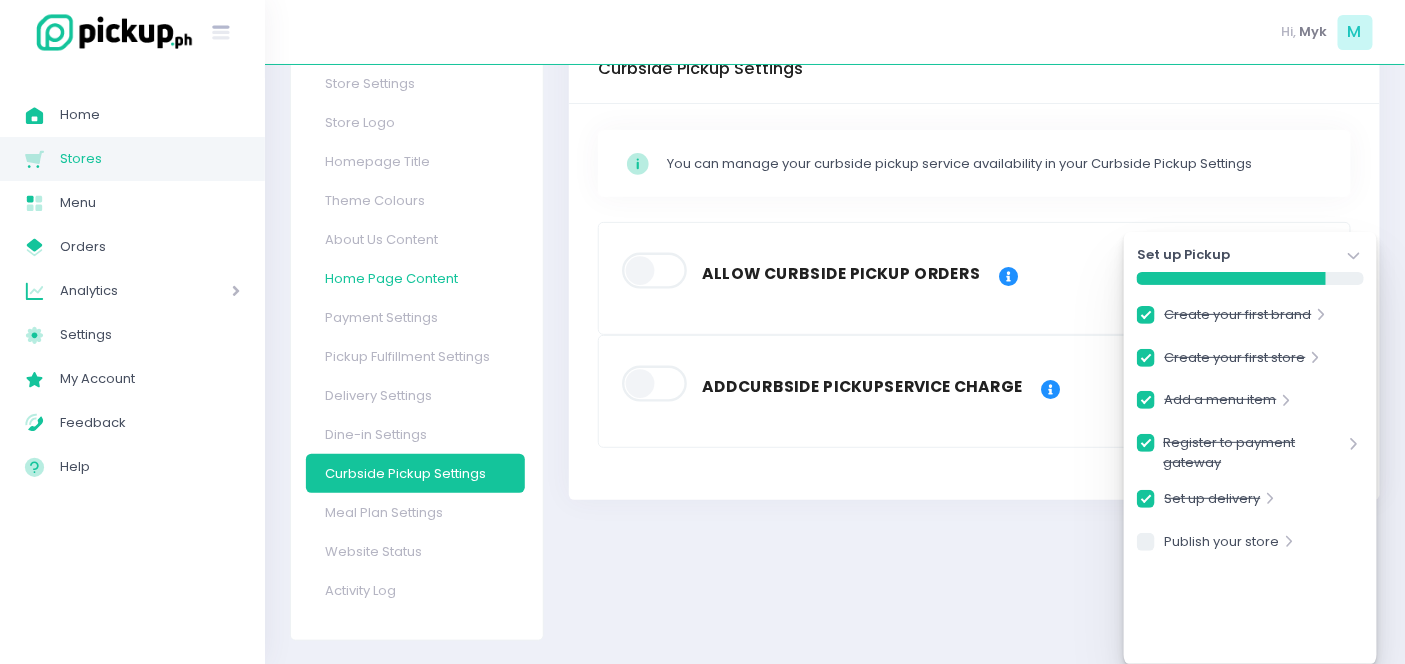 scroll, scrollTop: 125, scrollLeft: 0, axis: vertical 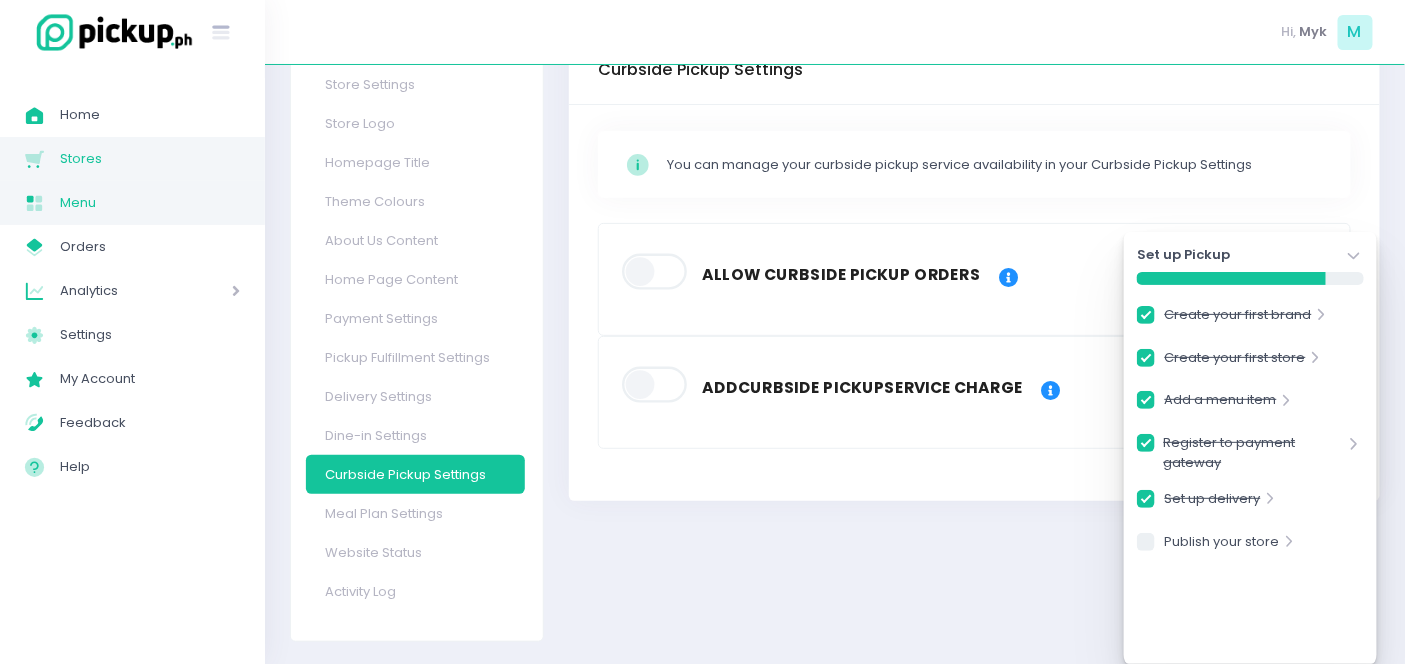 click on "Menu Created with Sketch. Menu" at bounding box center [132, 203] 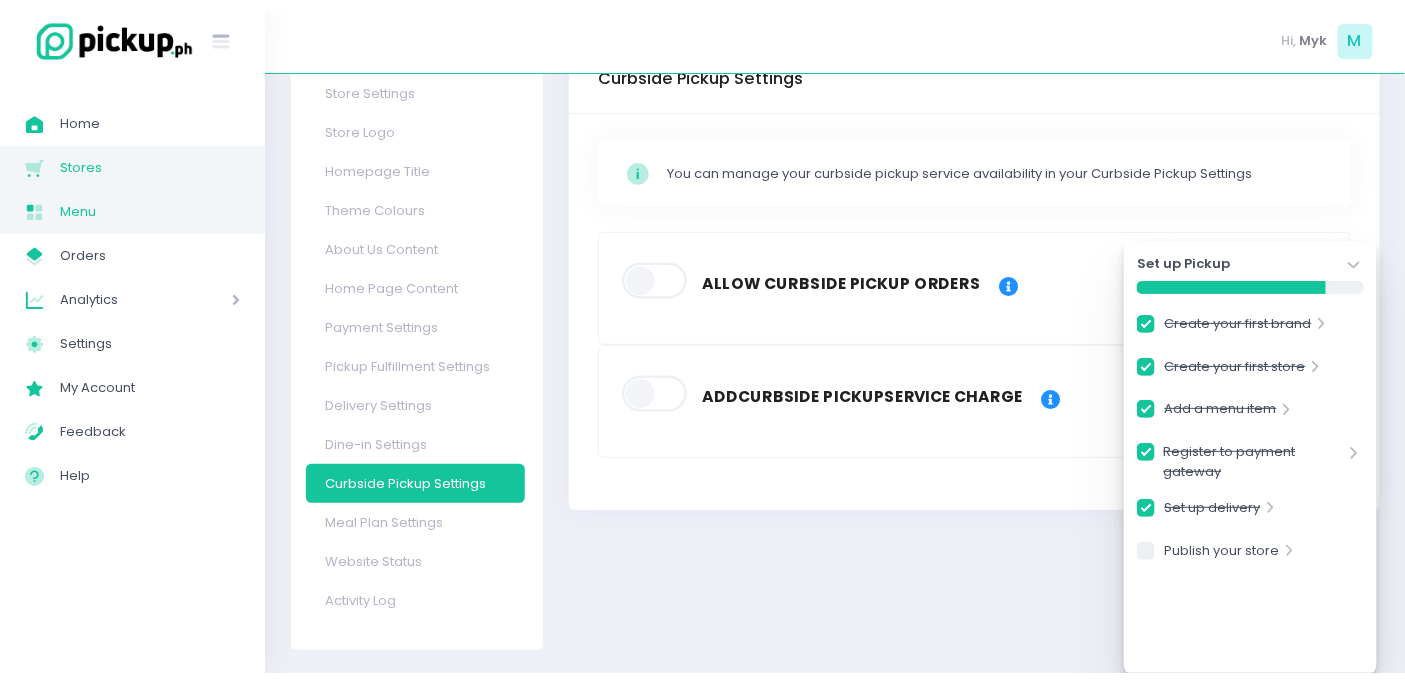 scroll, scrollTop: 0, scrollLeft: 0, axis: both 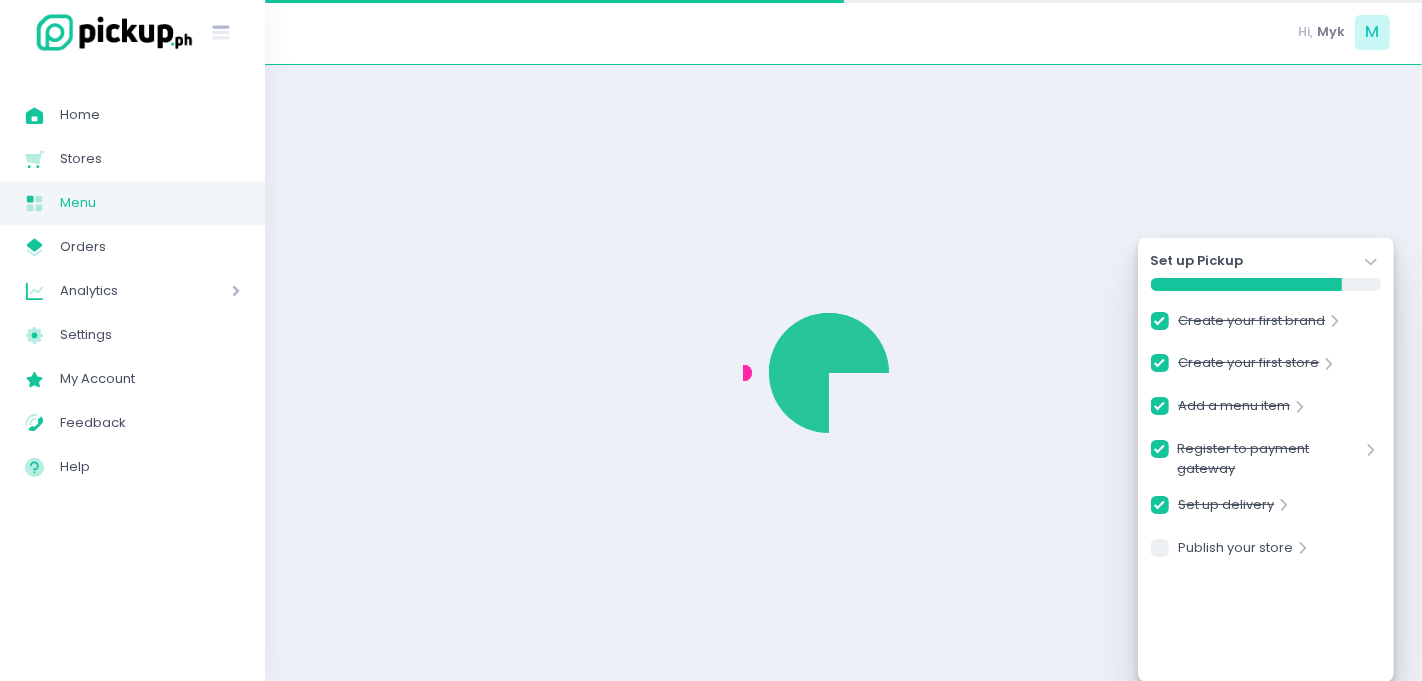 checkbox on "true" 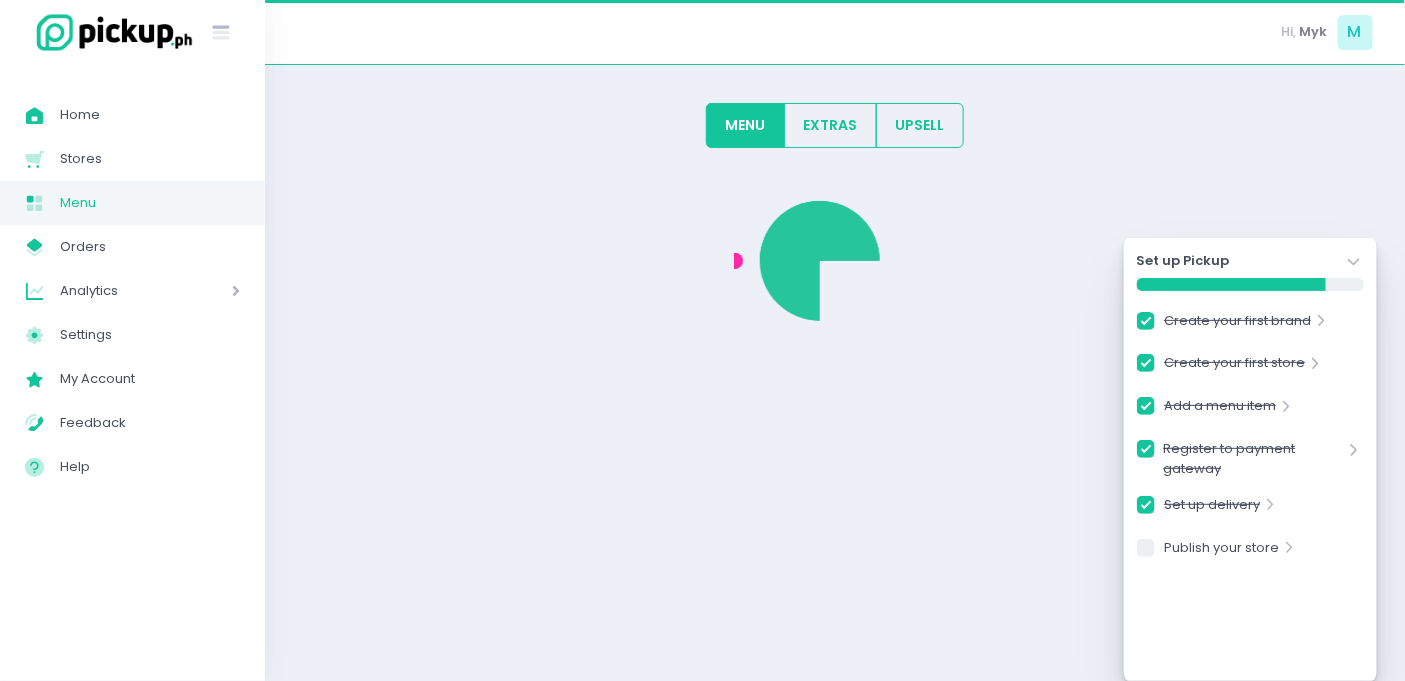 checkbox on "true" 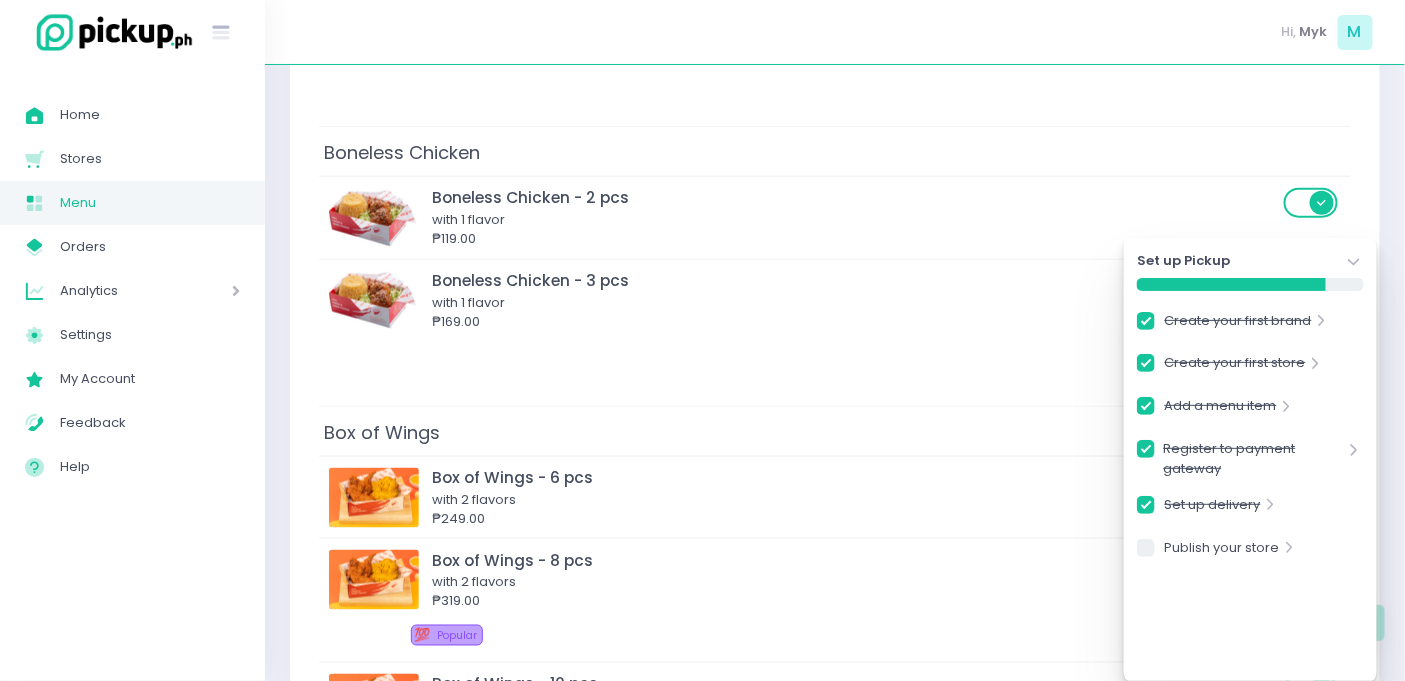 scroll, scrollTop: 678, scrollLeft: 0, axis: vertical 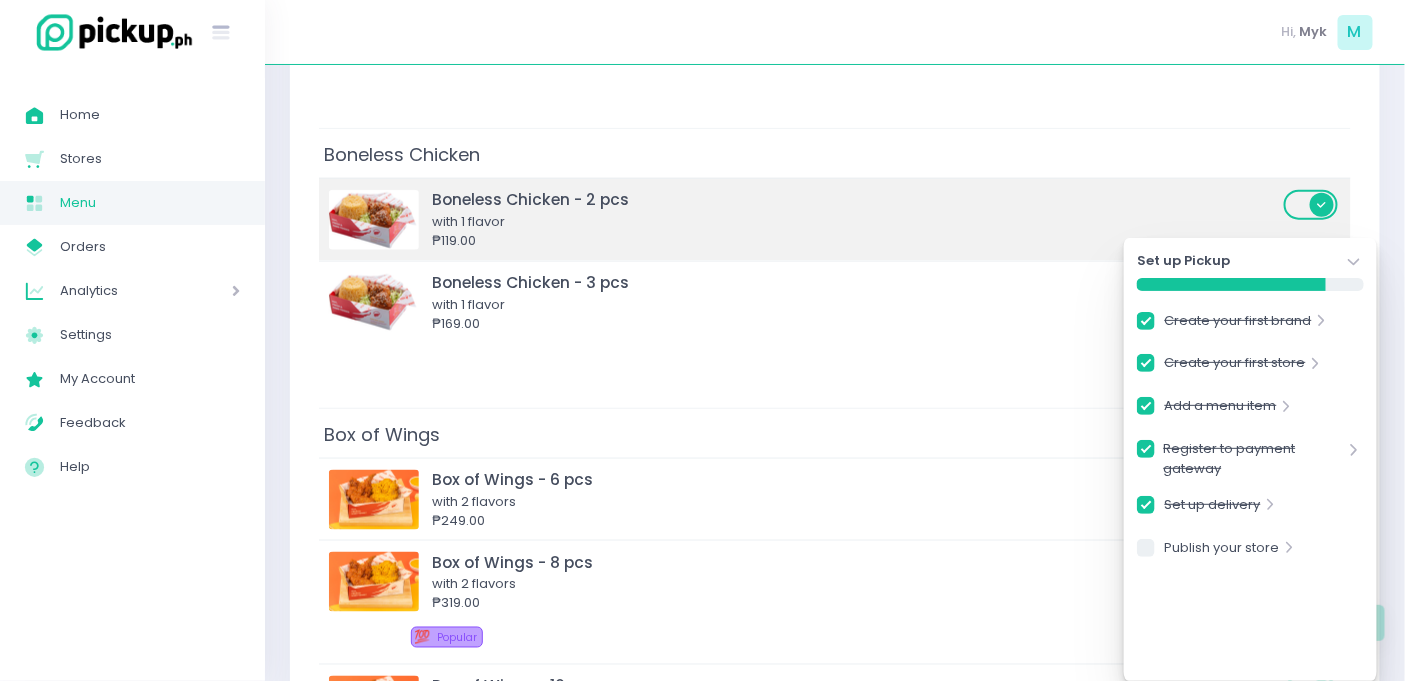 click on "with 1 flavor" at bounding box center [855, 222] 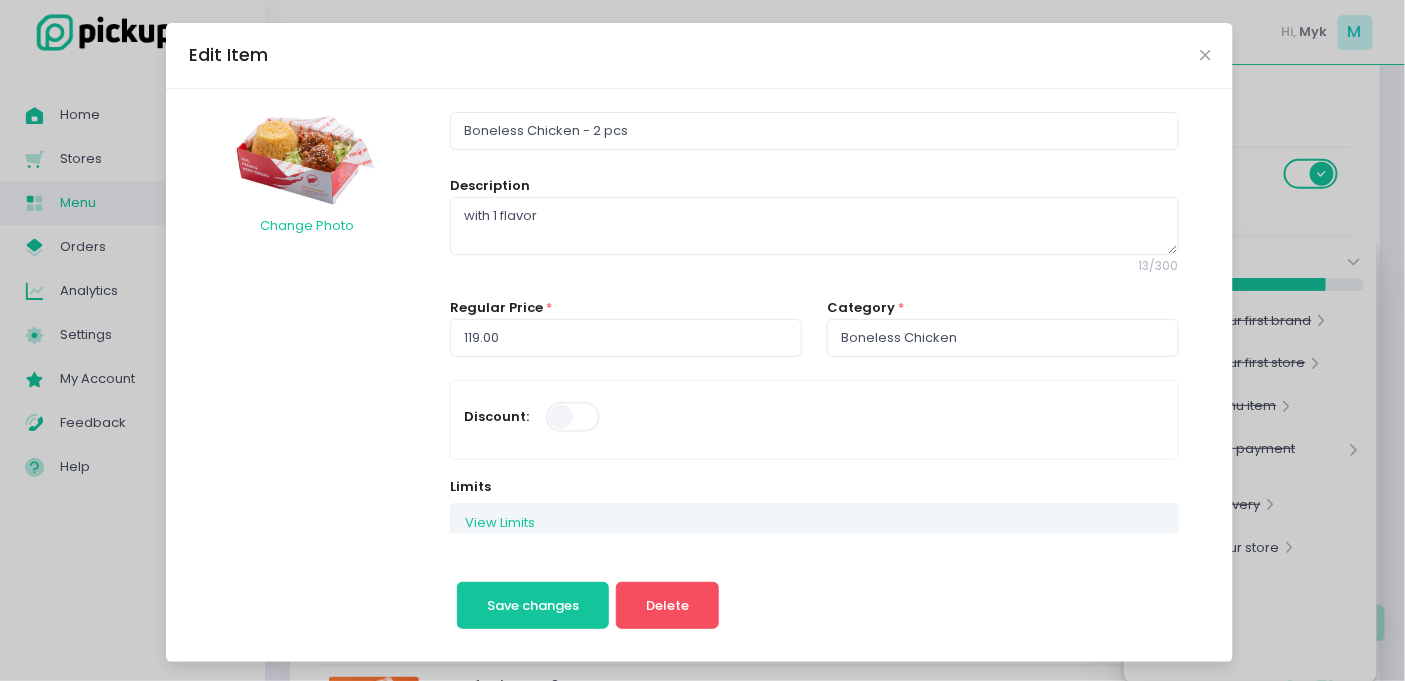 scroll, scrollTop: 324, scrollLeft: 0, axis: vertical 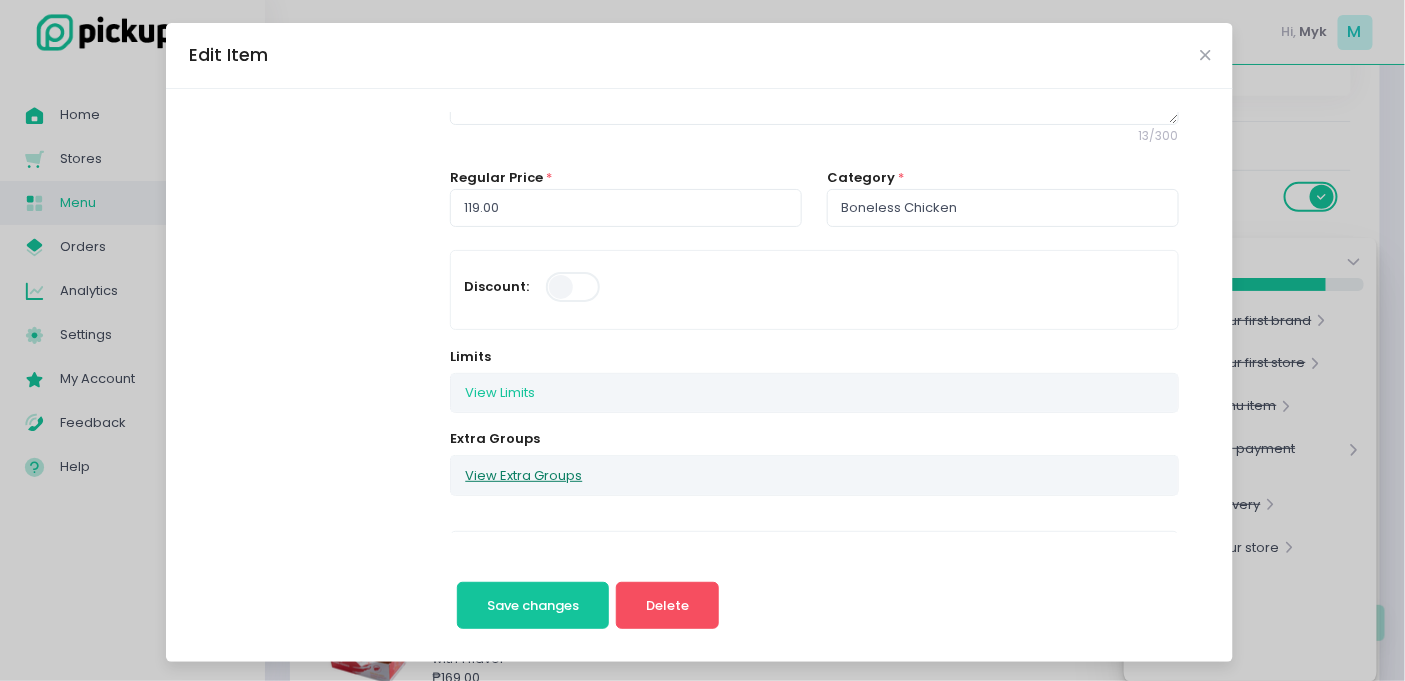 click on "View Extra Groups" at bounding box center [523, 475] 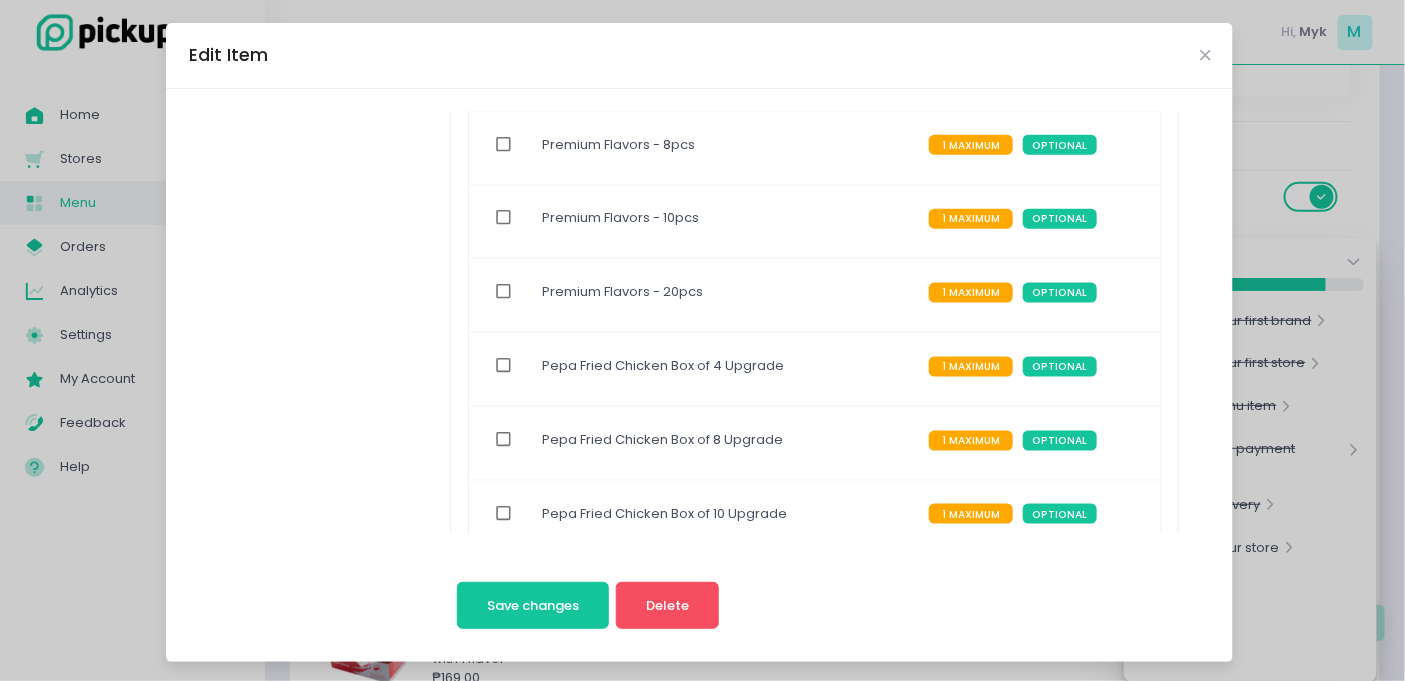 scroll, scrollTop: 831, scrollLeft: 0, axis: vertical 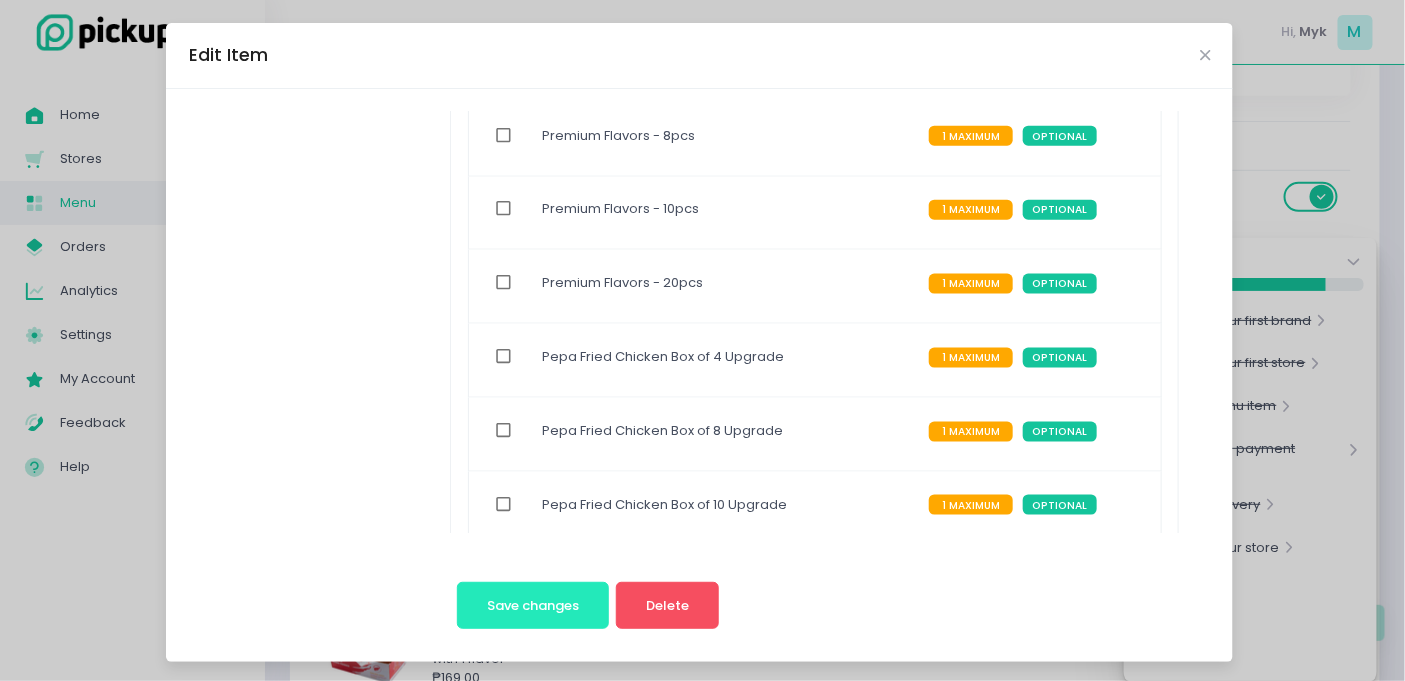 click on "Save changes" at bounding box center [533, 605] 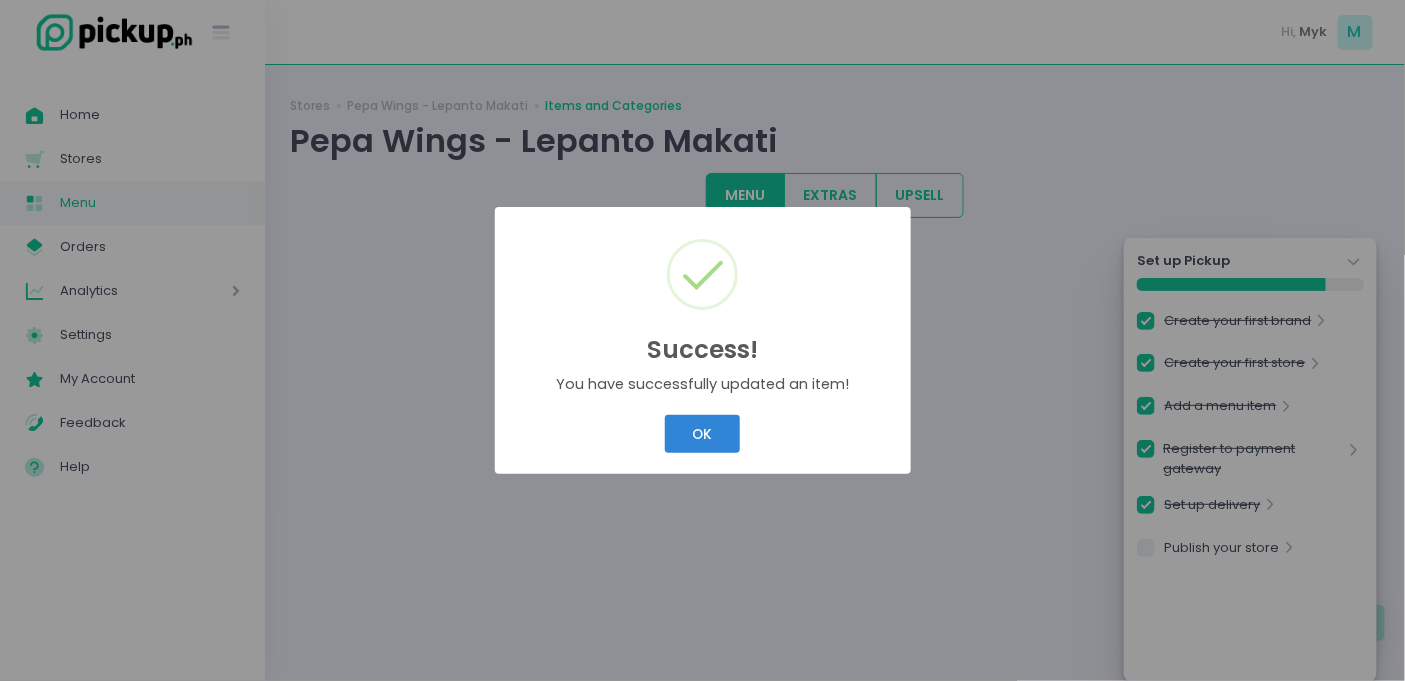 scroll, scrollTop: 0, scrollLeft: 0, axis: both 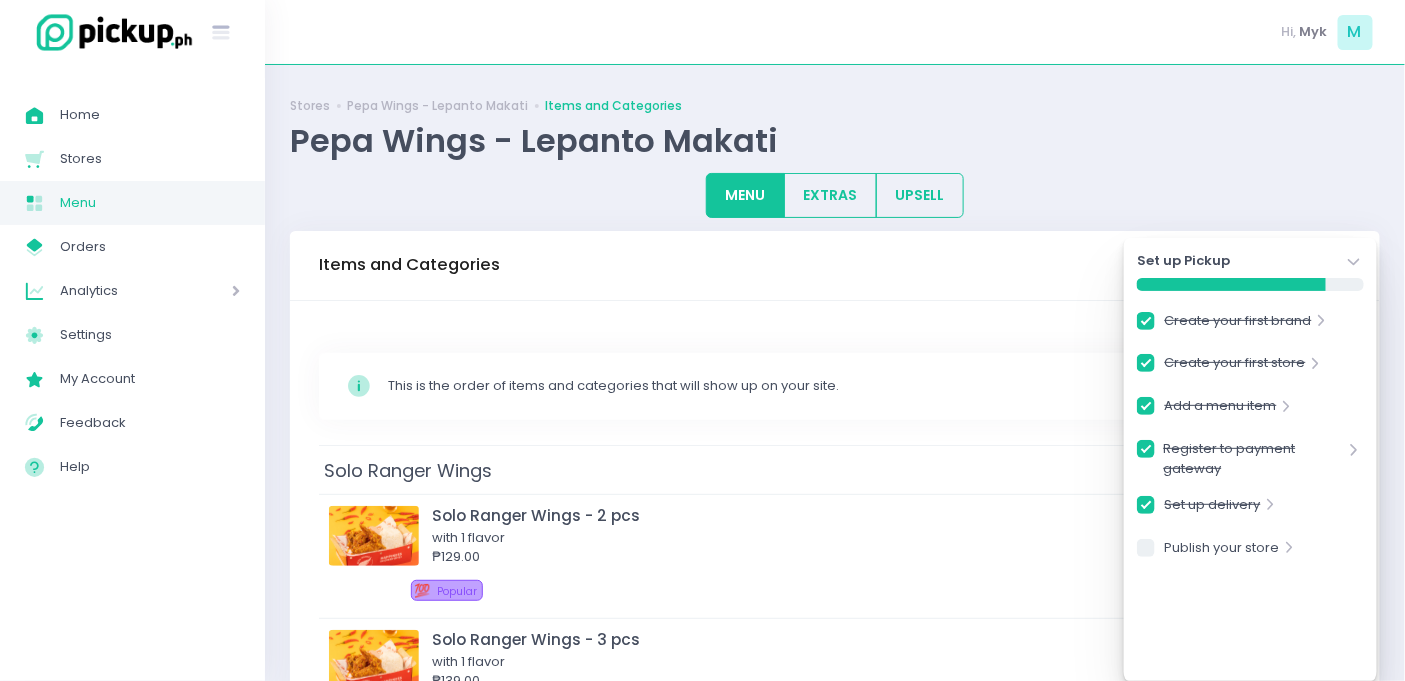 click on "Stockholm-icons / Code / Info-circle Created with Sketch. This is the order of items and categories that will show up on your site.   Solo Ranger Wings   Solo Ranger Wings - 2 pcs with 1 flavor ₱129.00 💯 Popular Solo Ranger Wings - 3 pcs with 1 flavor ₱139.00 💯 Popular   Boneless Chicken   Boneless Chicken - 2 pcs with 1 flavor ₱119.00 Boneless Chicken - 3 pcs with 1 flavor ₱169.00   Box of Wings   Box of Wings - 6 pcs with 2 flavors ₱249.00 Box of Wings - 8 pcs with 2 flavors ₱319.00 💯 Popular Box of Wings - 10 pcs with 2 flavors ₱399.00 Box of Wings - 20 pcs with 4 flavors ₱799.00   Boneless Box   Boneless Box - 4 pcs  with 1 flavor ₱209.00 Boneless Box - 6 pcs with 2 flavors ₱299.00 Boneless Box - 8 pcs with 2 flavors ₱399.00   Pepa Fried Chicken   Pepa Fried Chicken - Box of 4  ₱349.00 Pepa Fried Chicken - Box of 8  ₱699.00 Pepa Fried Chicken - Box of 10  ₱829.00   Sulit Ranger   Fried Chicken Steak with 1 pc  ₱109.00 Fried Chicken Teriyaki with Rice - 1 pc" at bounding box center (835, 2262) 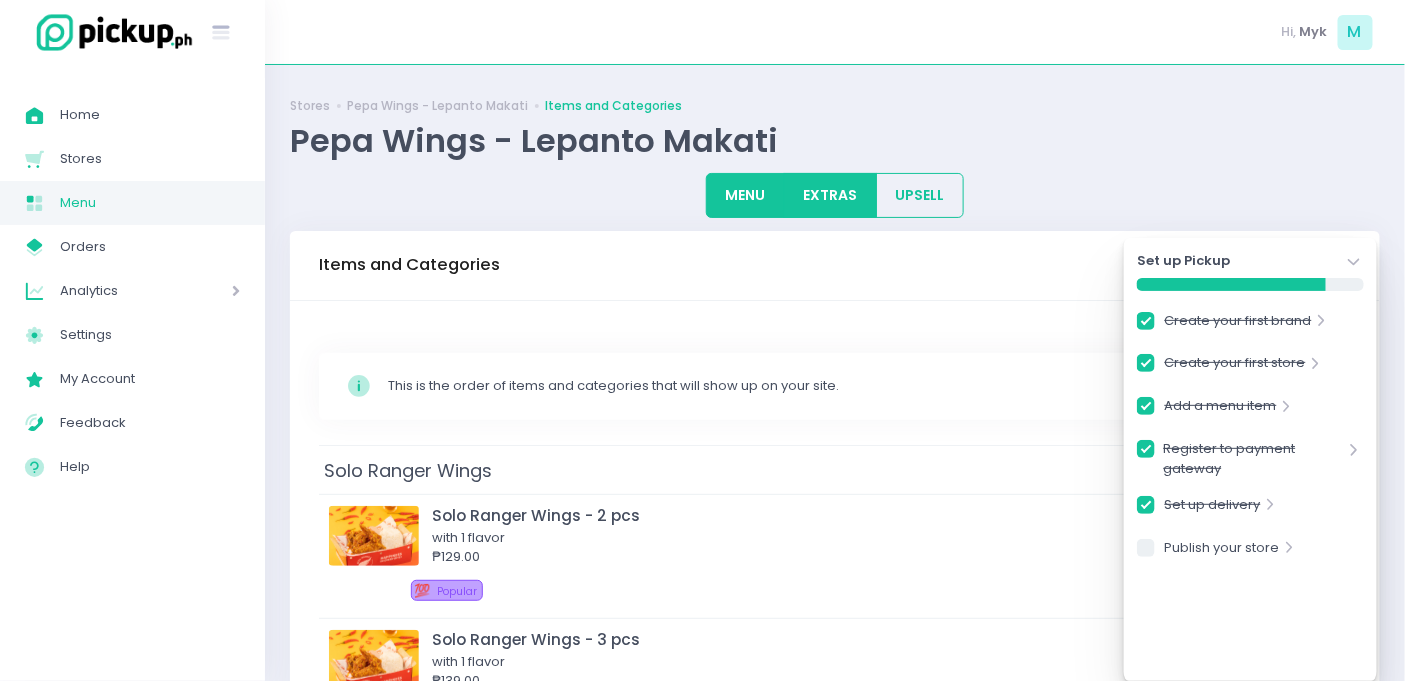 click on "EXTRAS" at bounding box center (830, 195) 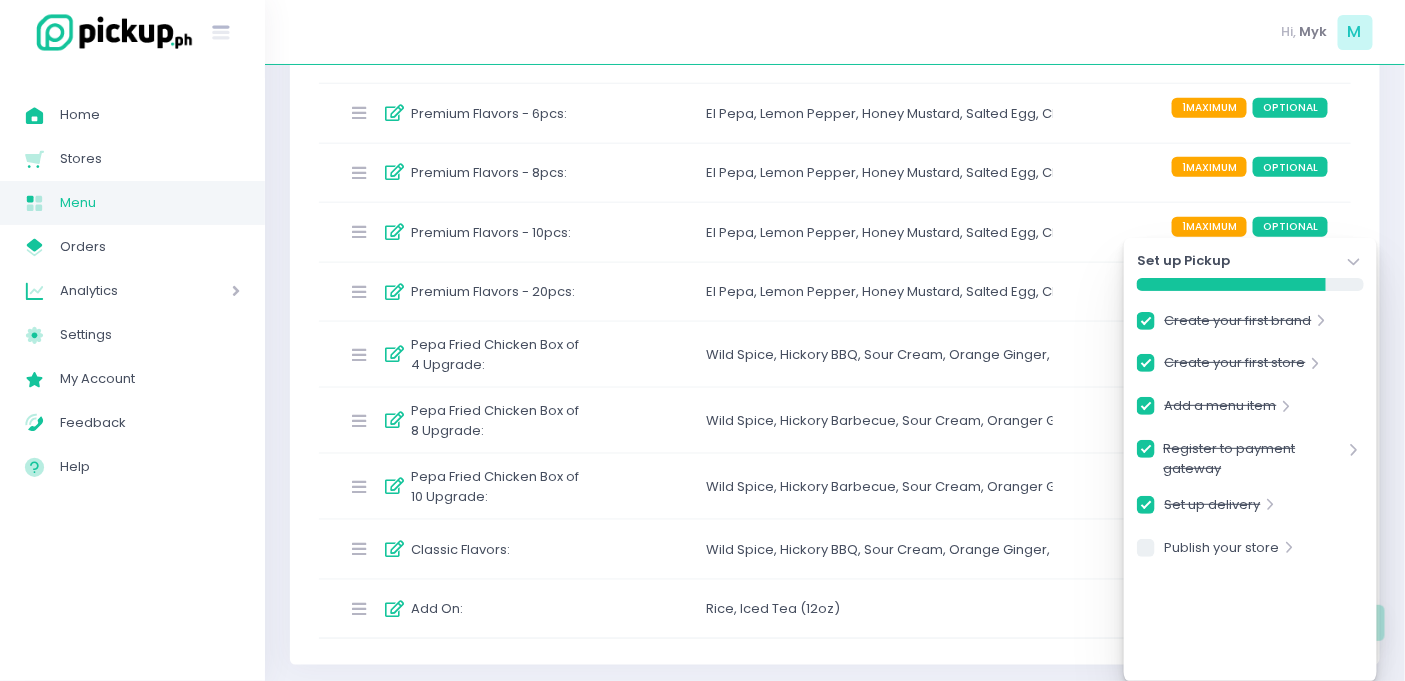scroll, scrollTop: 165, scrollLeft: 0, axis: vertical 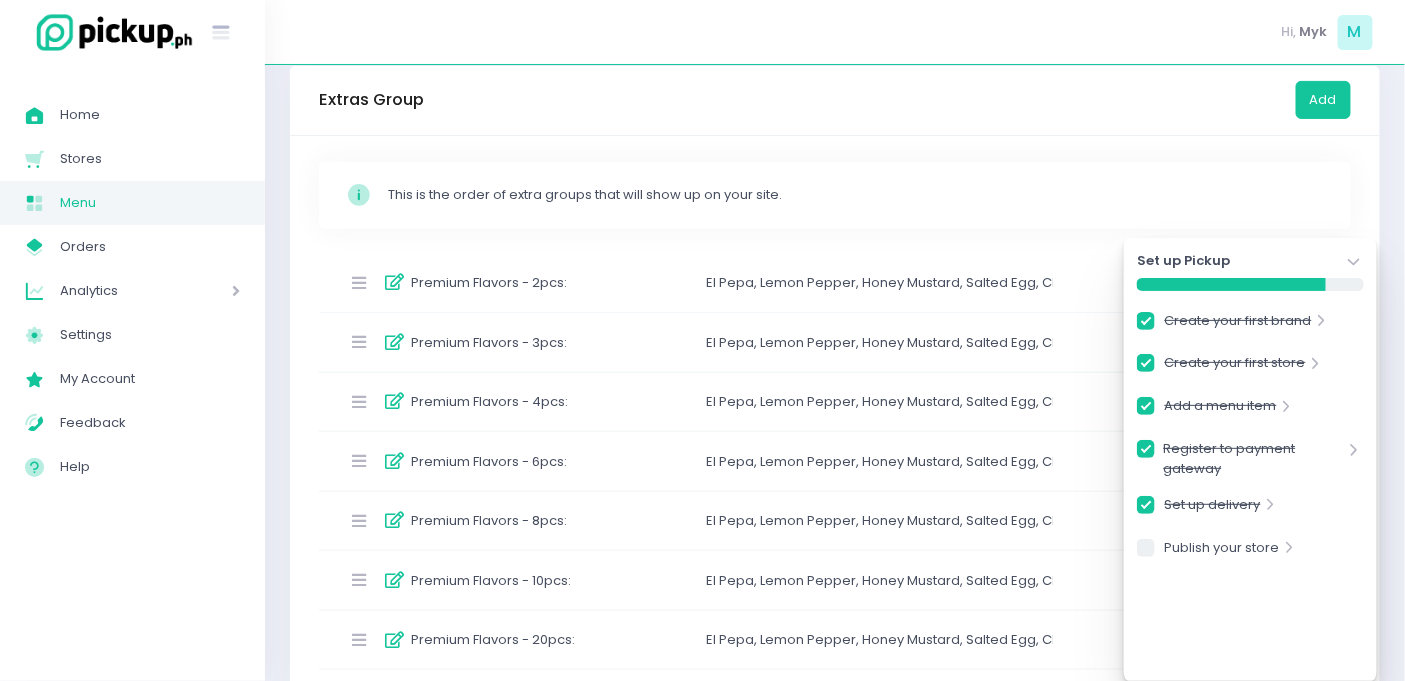 click on "Premium Flavors - 2pcs :" at bounding box center (489, 283) 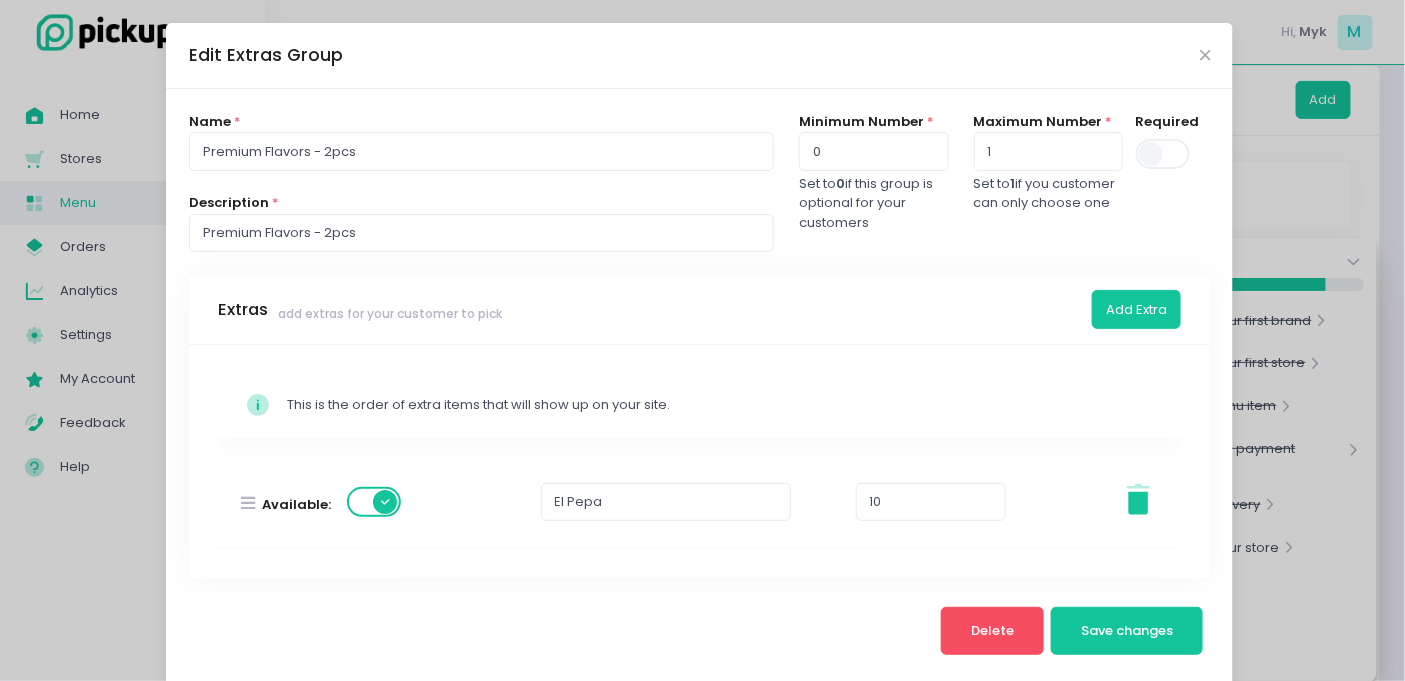 scroll, scrollTop: 27, scrollLeft: 0, axis: vertical 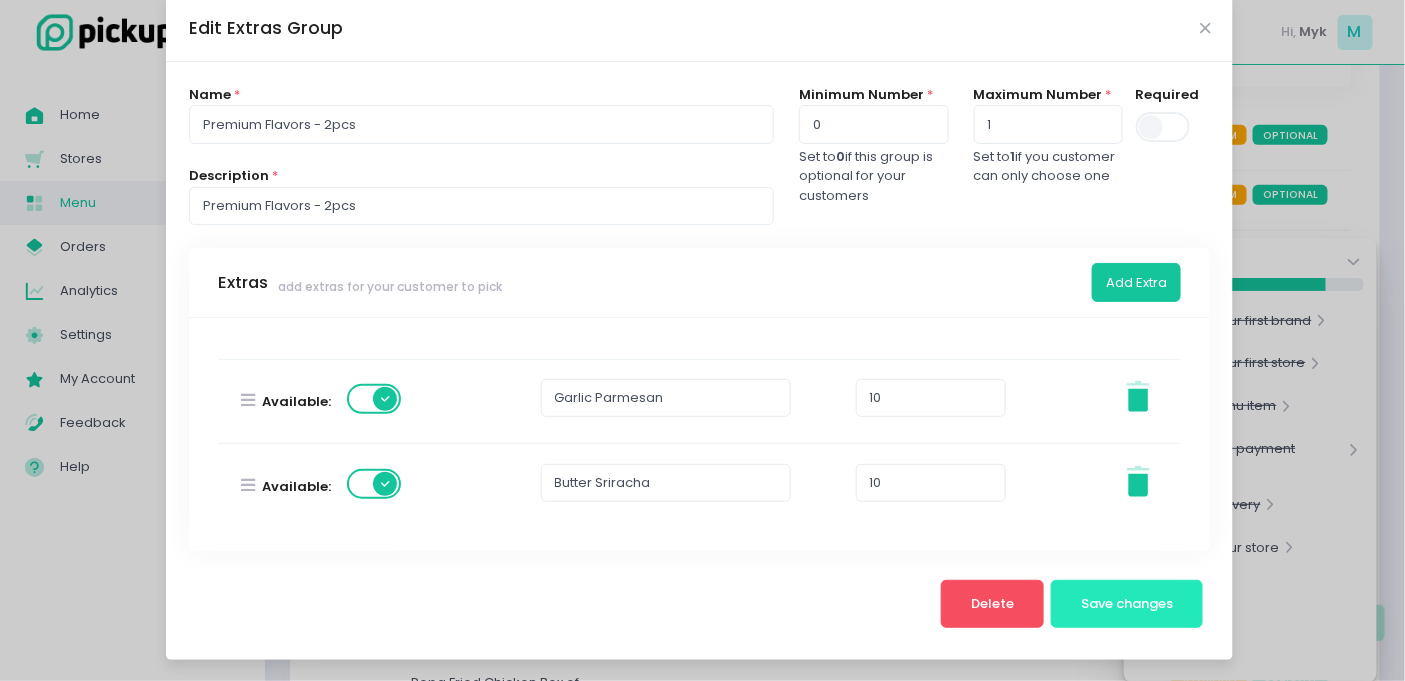 click on "Save changes" at bounding box center (1127, 604) 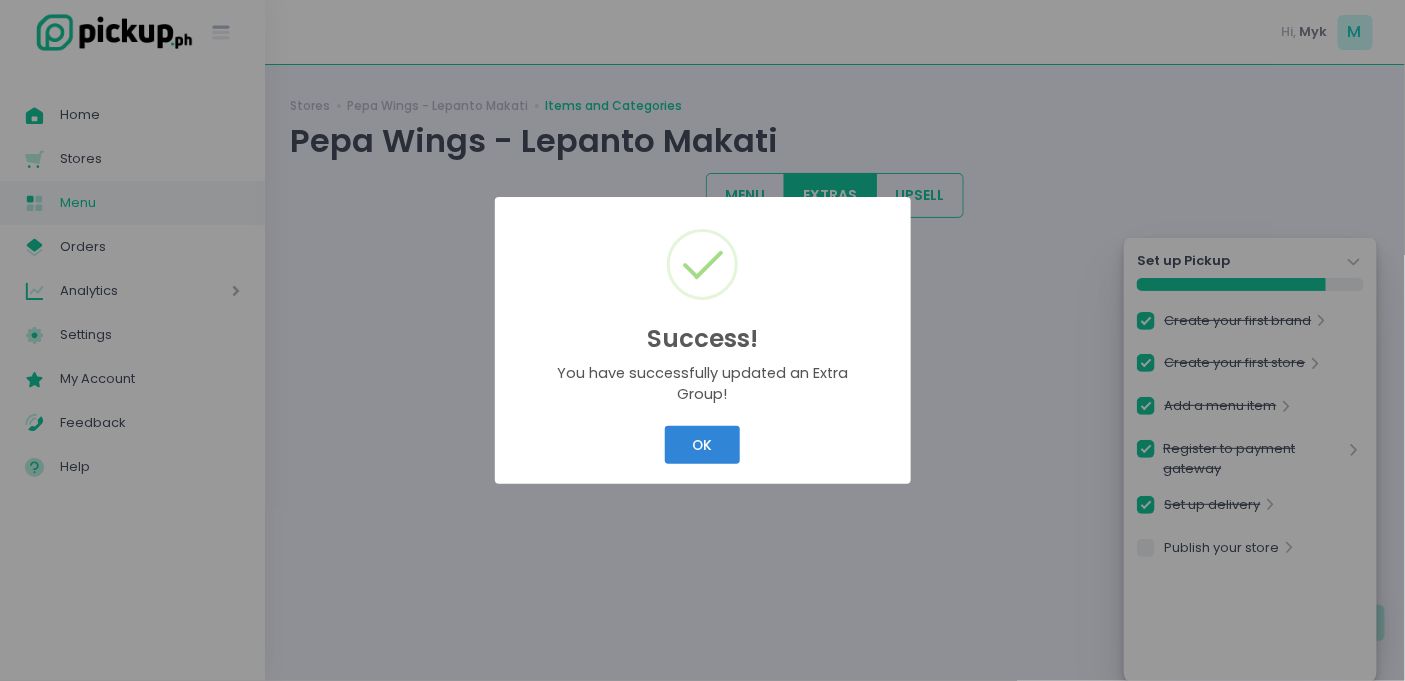 scroll, scrollTop: 0, scrollLeft: 0, axis: both 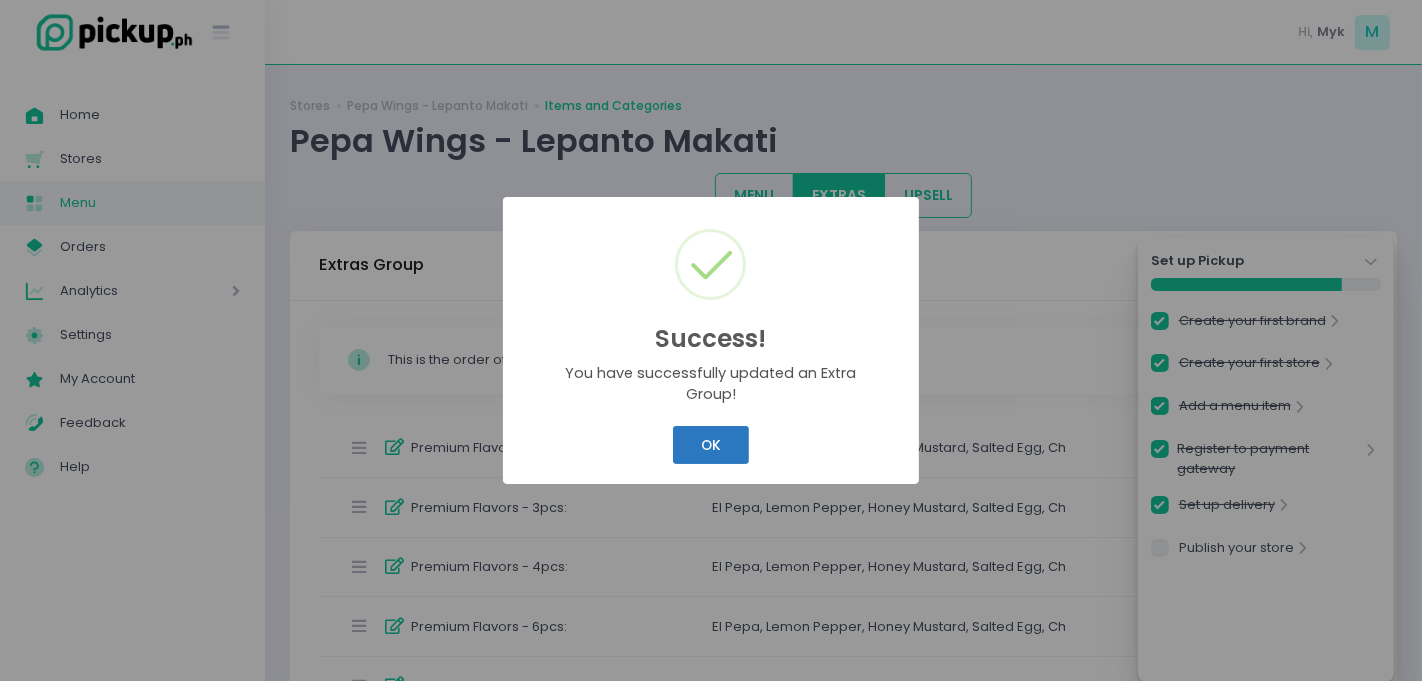 click on "OK" at bounding box center [710, 445] 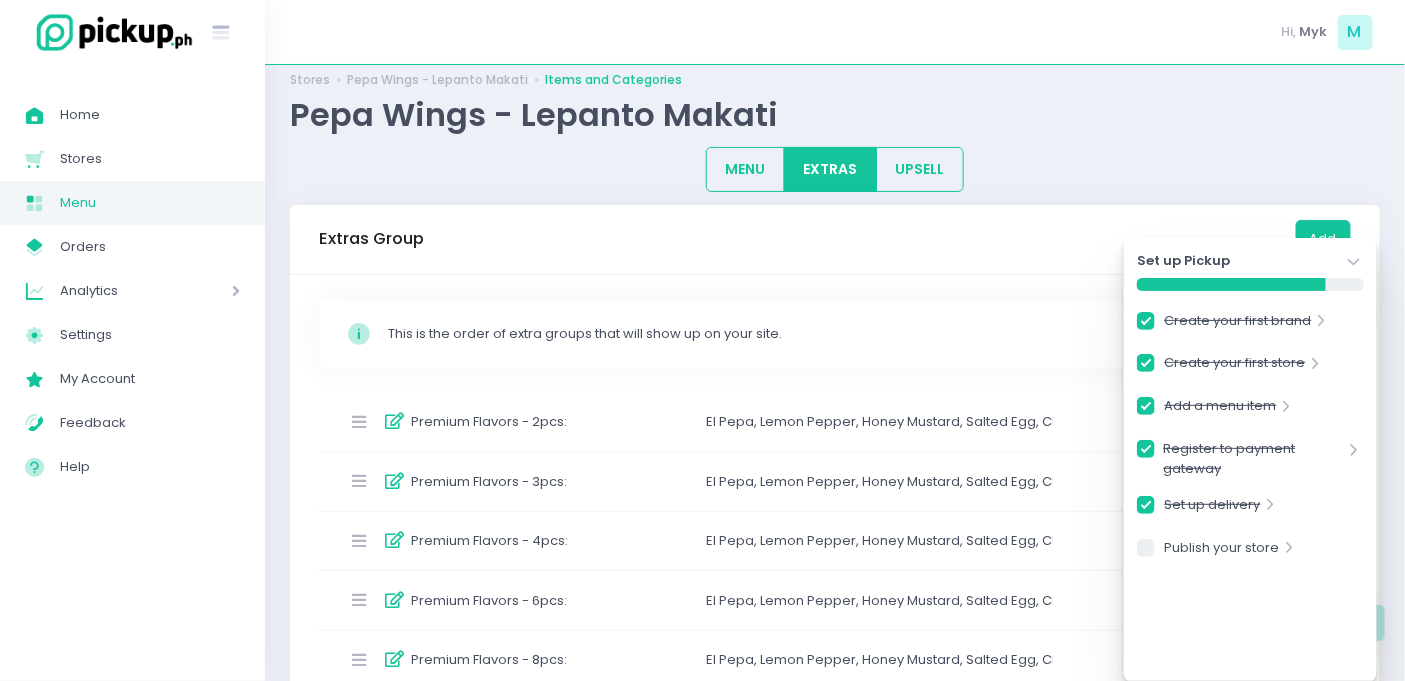 scroll, scrollTop: 0, scrollLeft: 0, axis: both 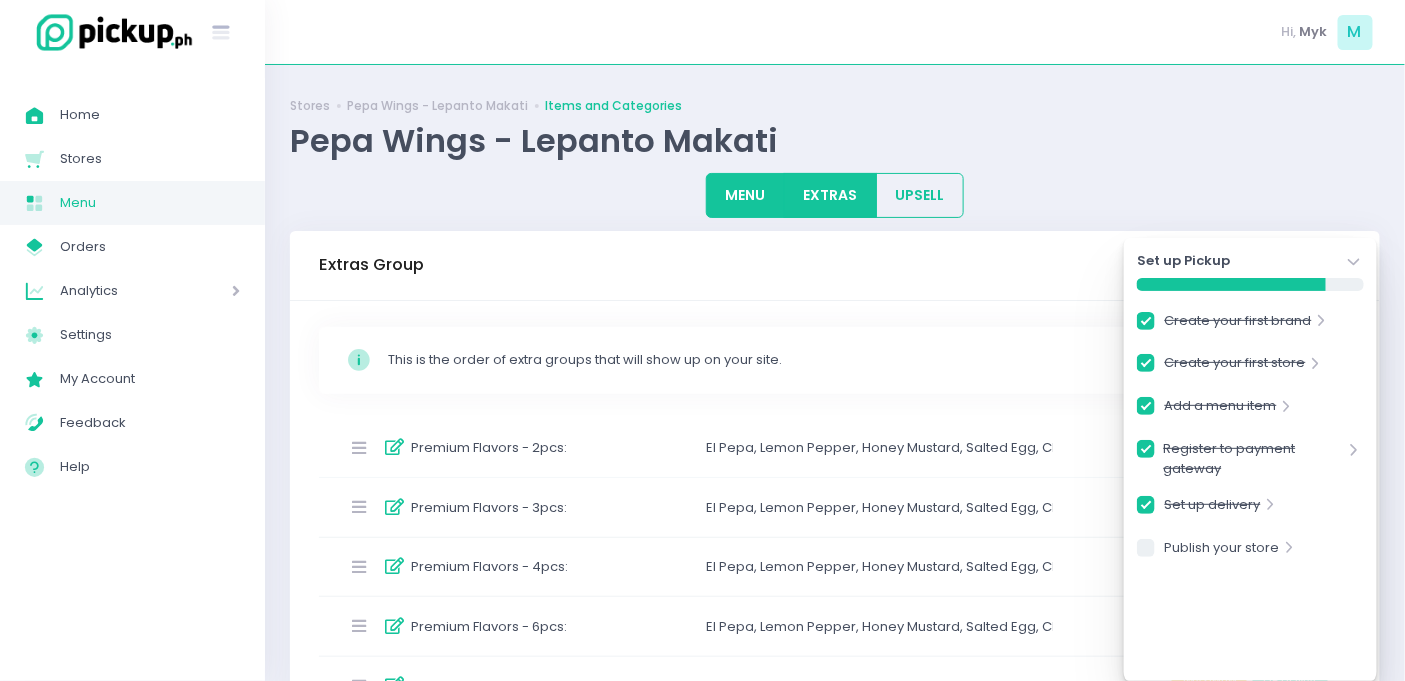 click on "MENU" at bounding box center [745, 195] 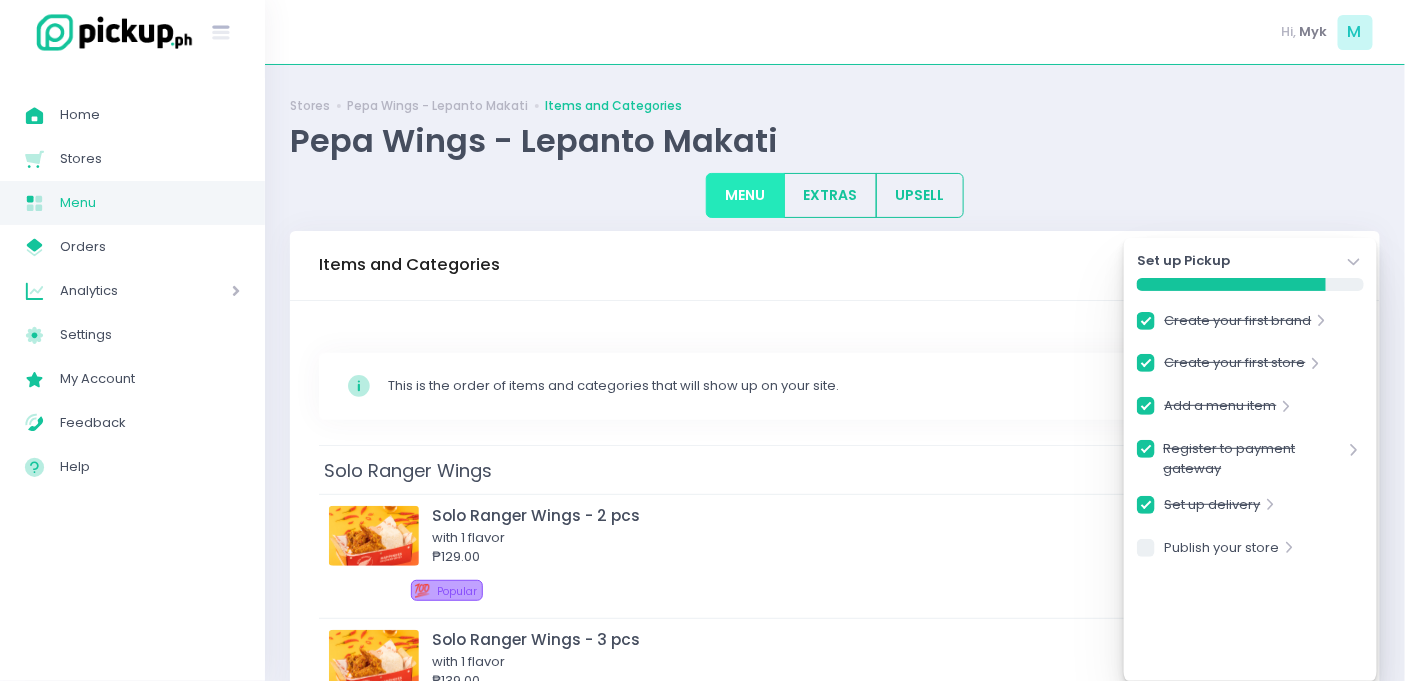 scroll, scrollTop: 230, scrollLeft: 0, axis: vertical 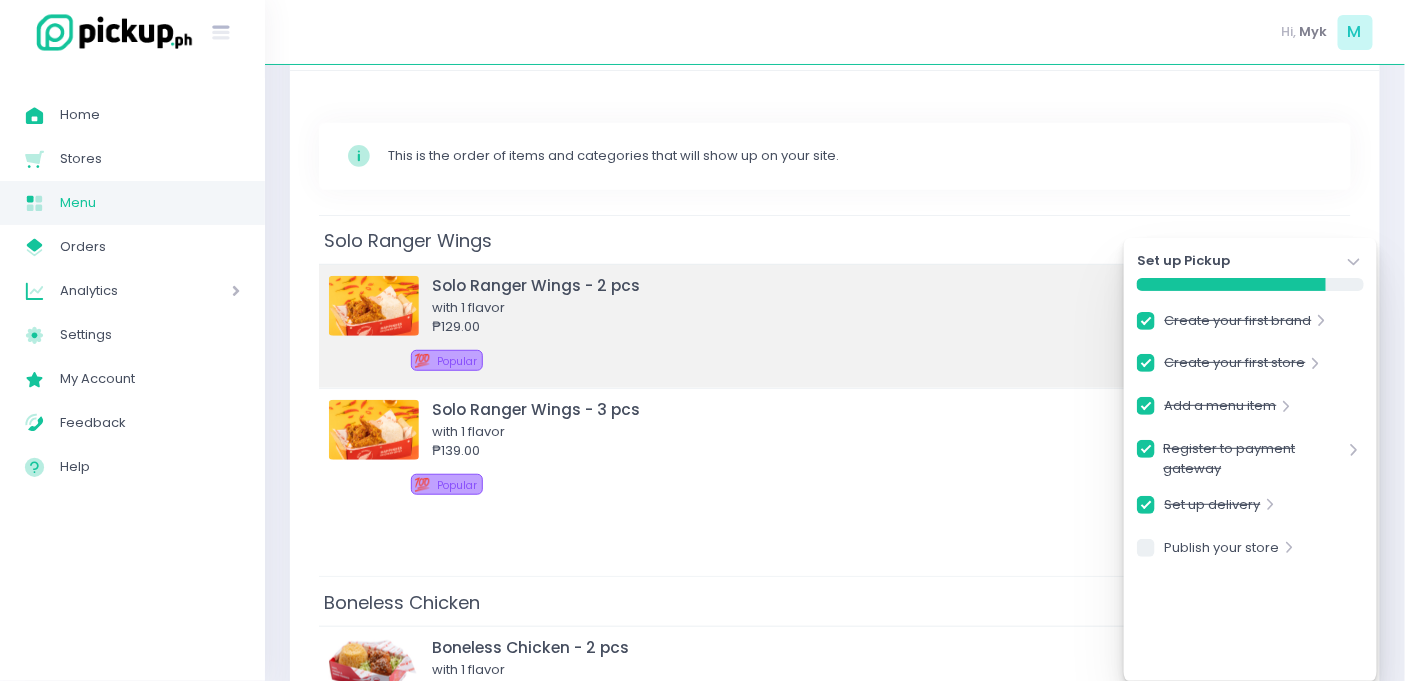 click on "₱129.00" at bounding box center (855, 327) 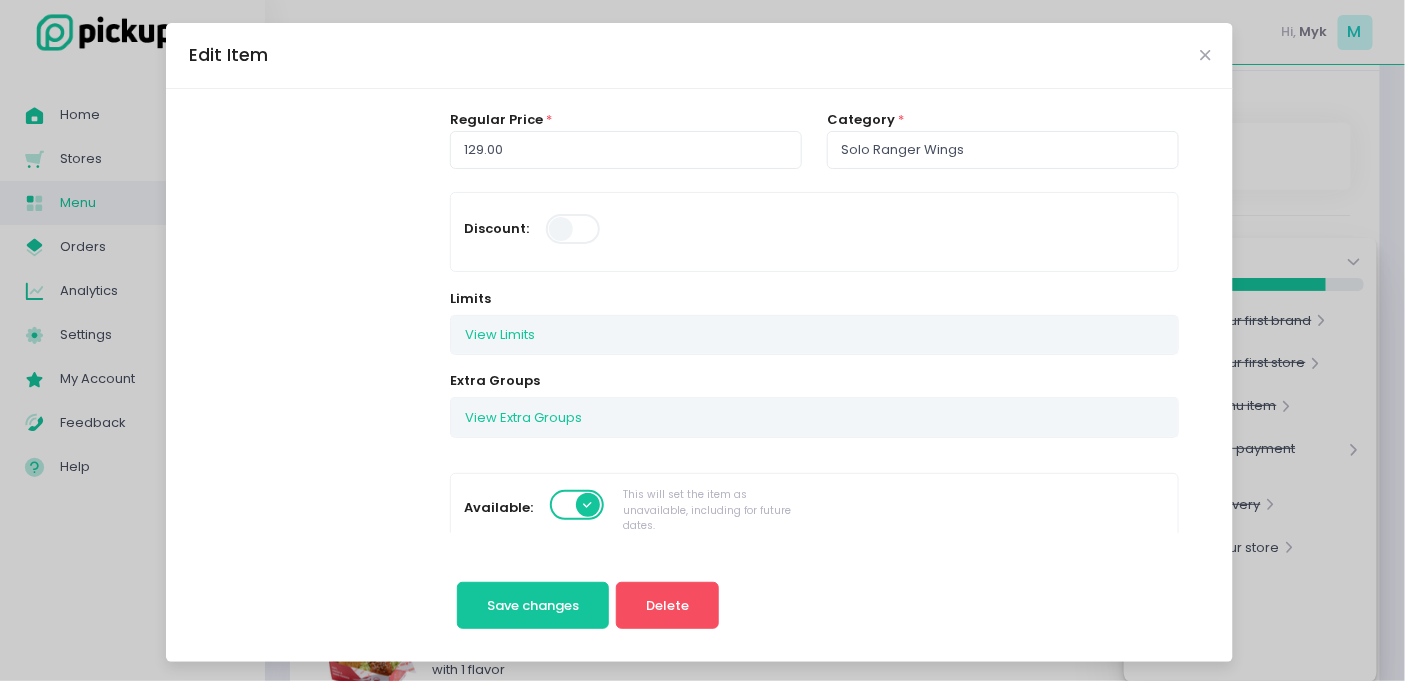 scroll, scrollTop: 191, scrollLeft: 0, axis: vertical 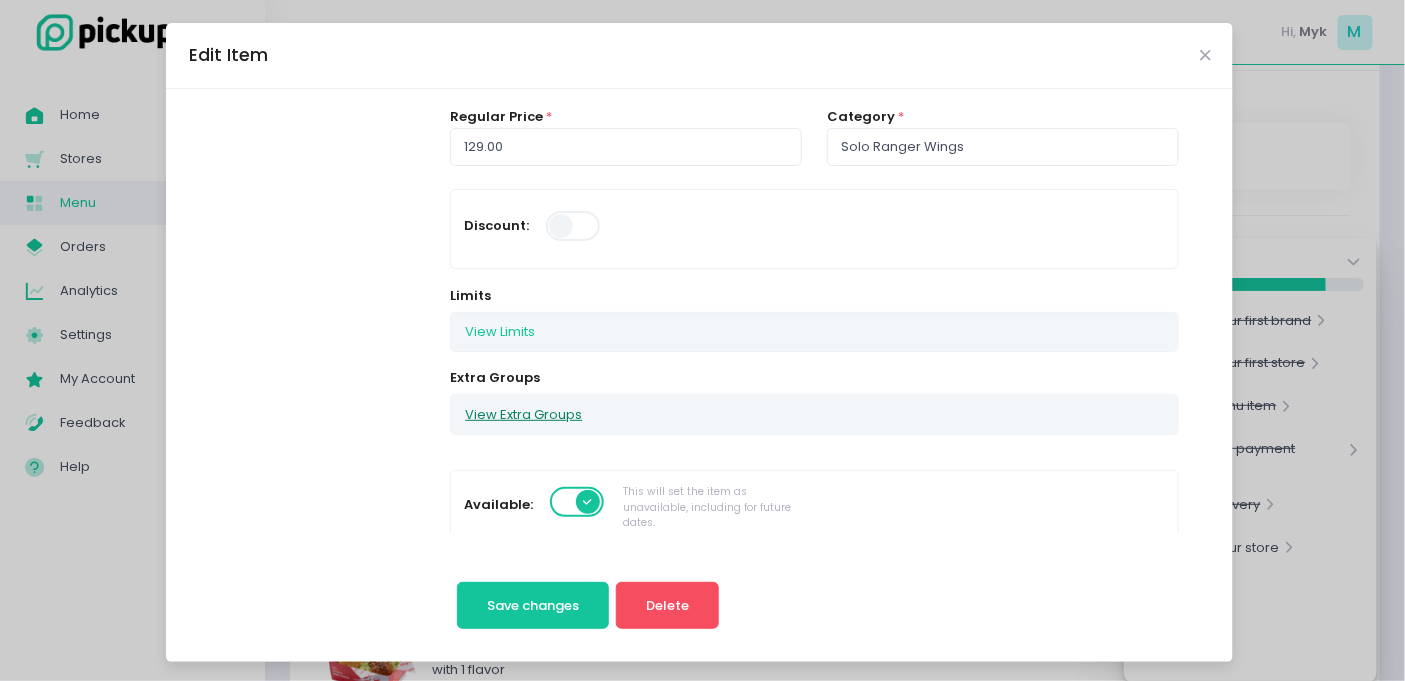 click on "View Extra Groups" at bounding box center (523, 414) 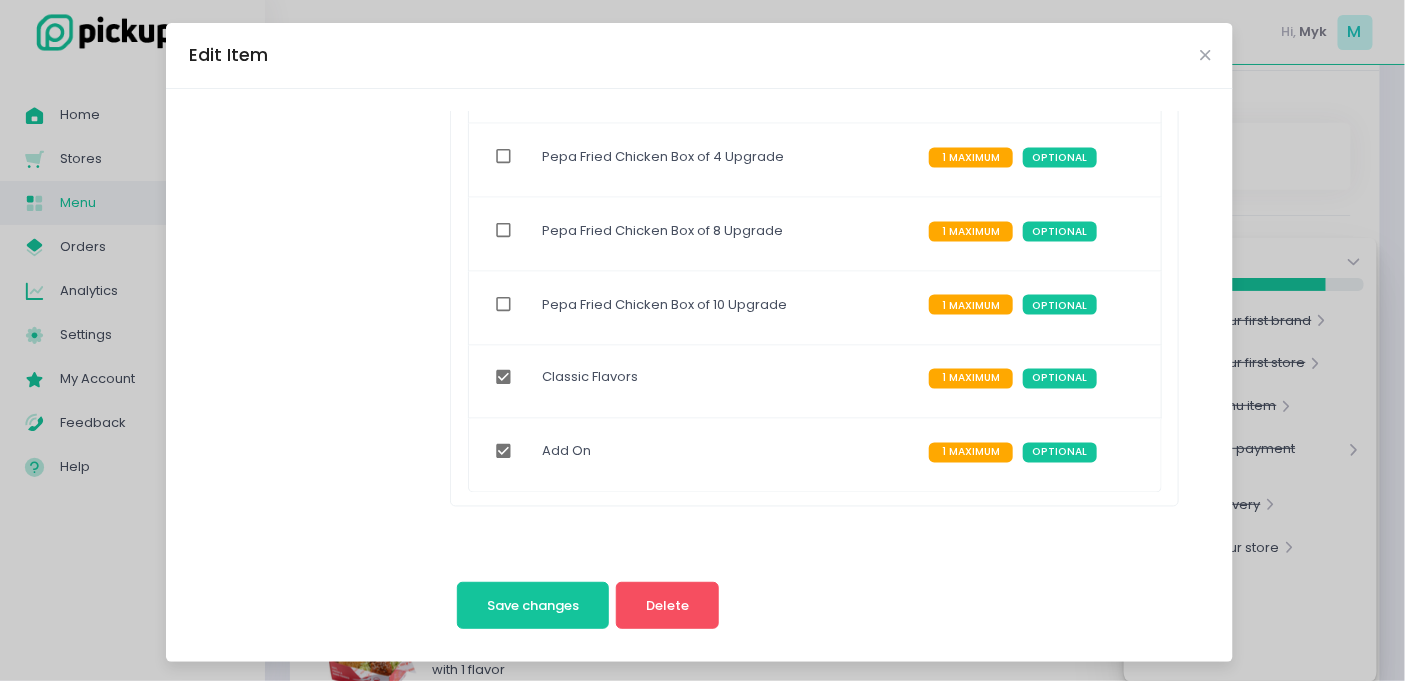scroll, scrollTop: 1030, scrollLeft: 0, axis: vertical 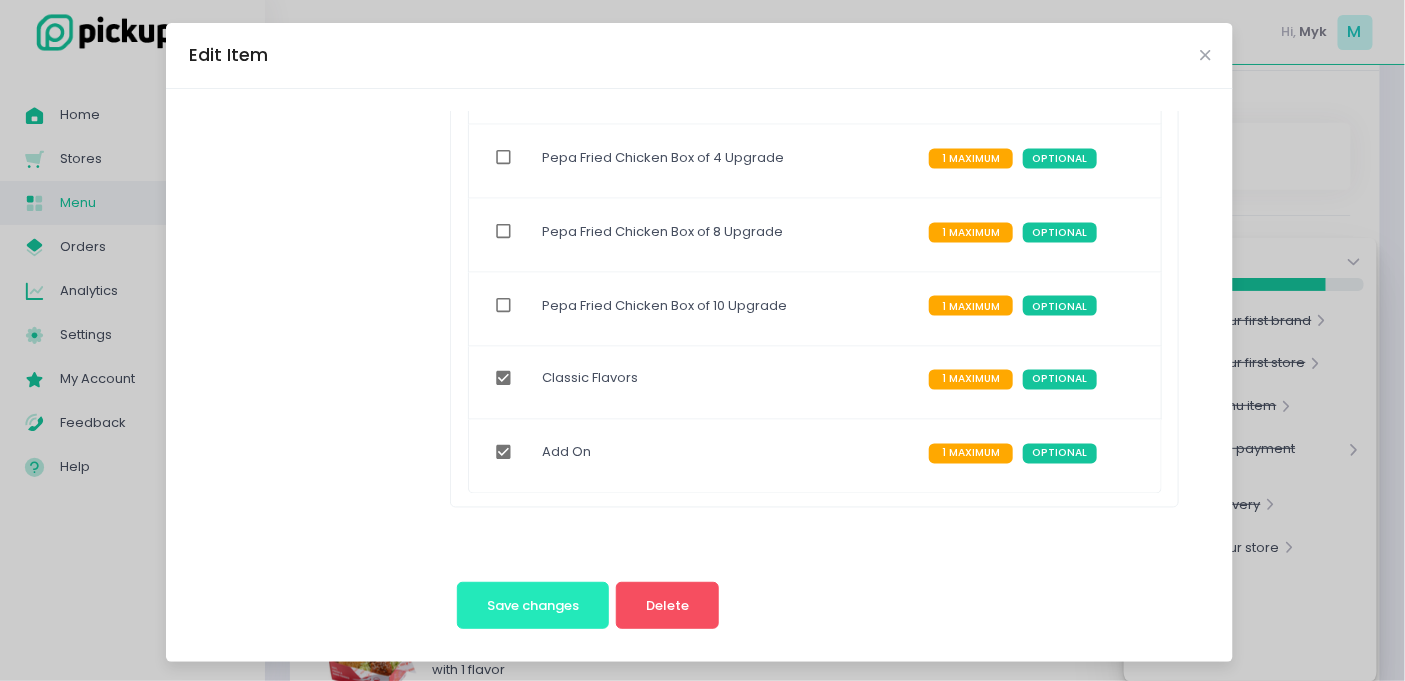 click on "Save changes" at bounding box center [533, 606] 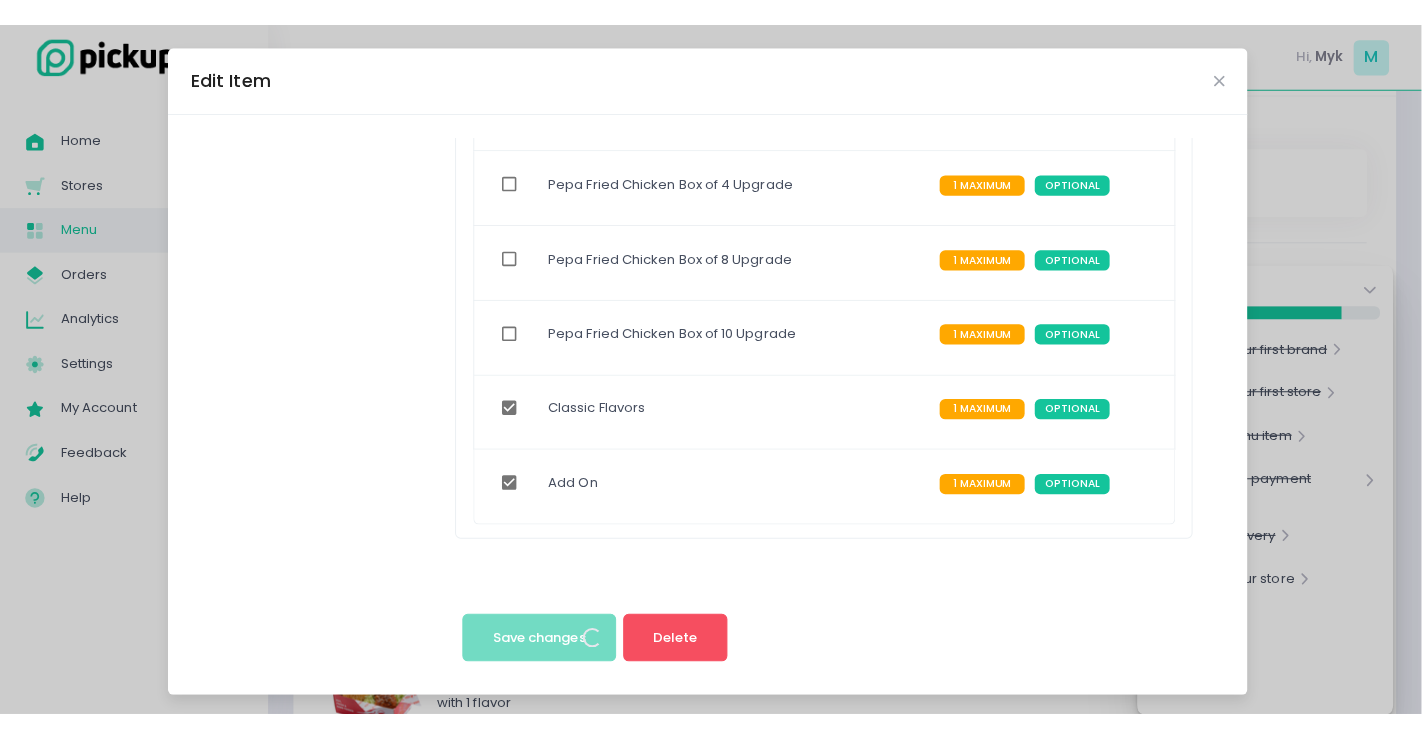 scroll, scrollTop: 0, scrollLeft: 0, axis: both 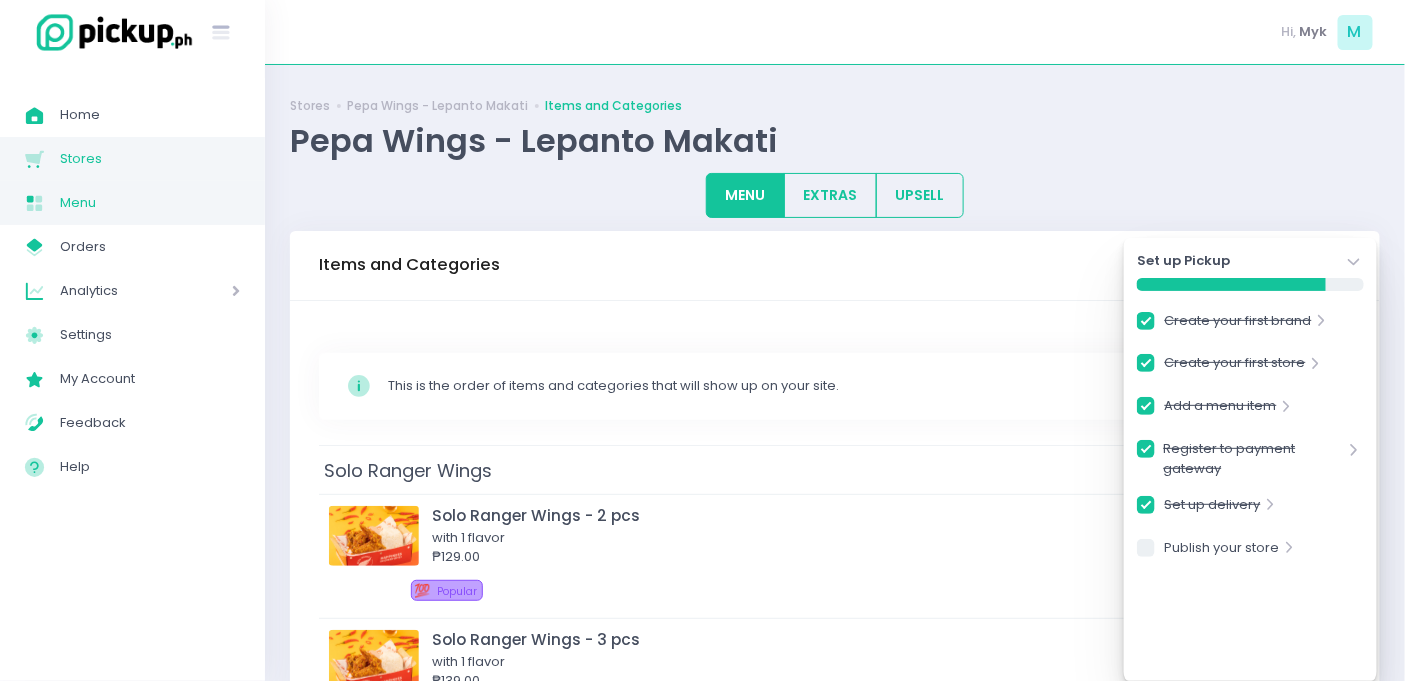 click on "Stores Created with Sketch. Stores" at bounding box center (132, 159) 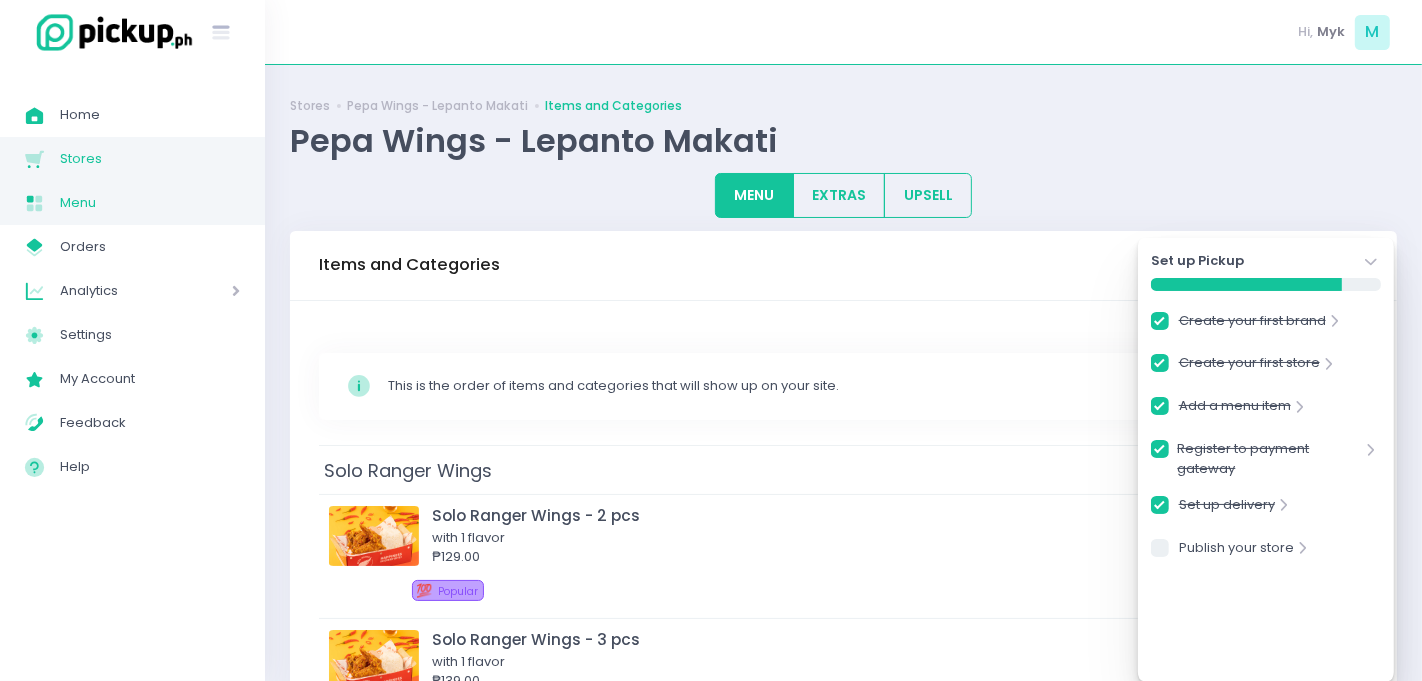 checkbox on "true" 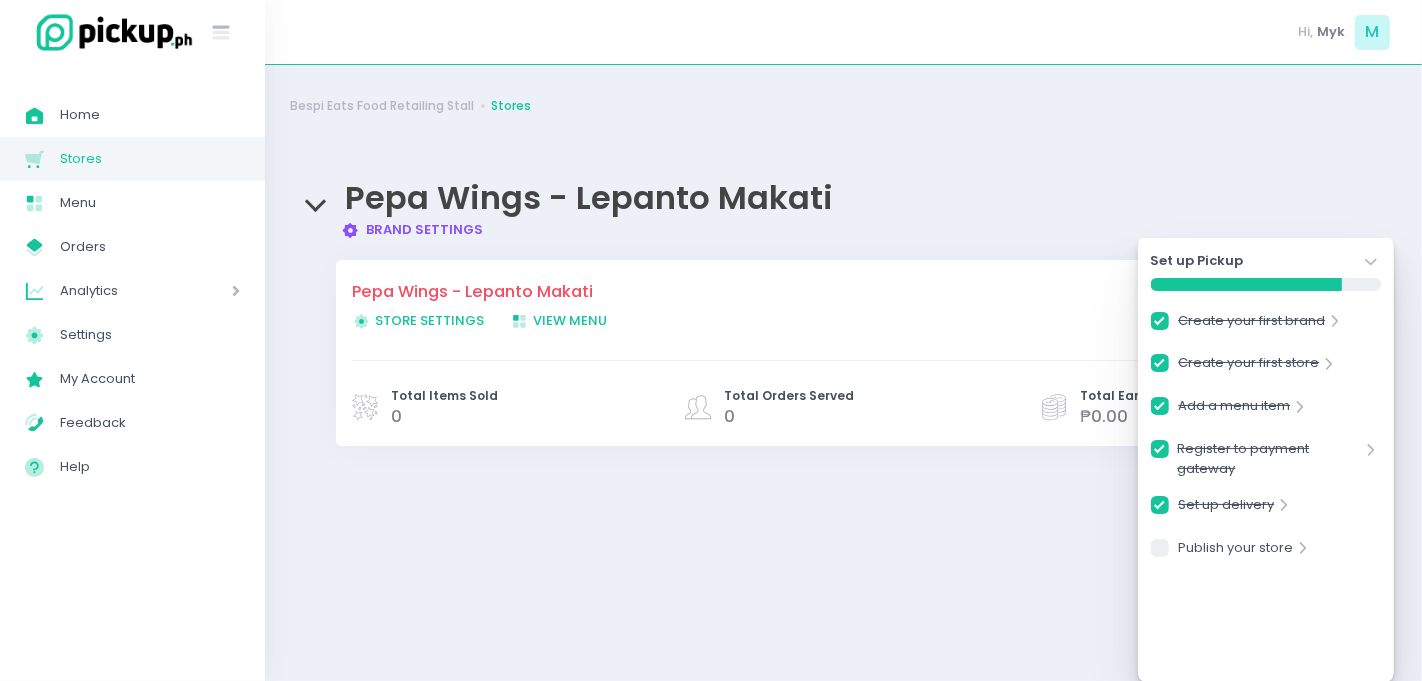 click on "Brand Settings Created with Sketch.   Brand Settings" at bounding box center (412, 229) 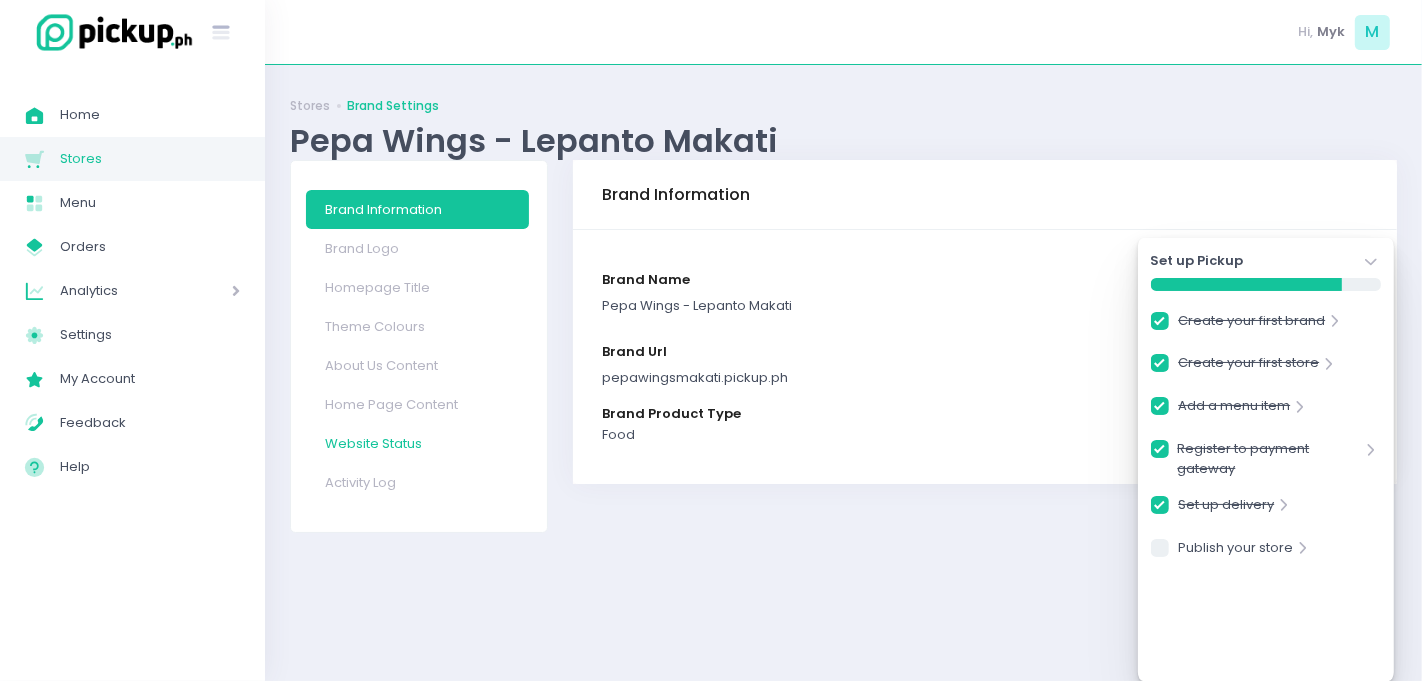 click on "Website Status" at bounding box center (418, 443) 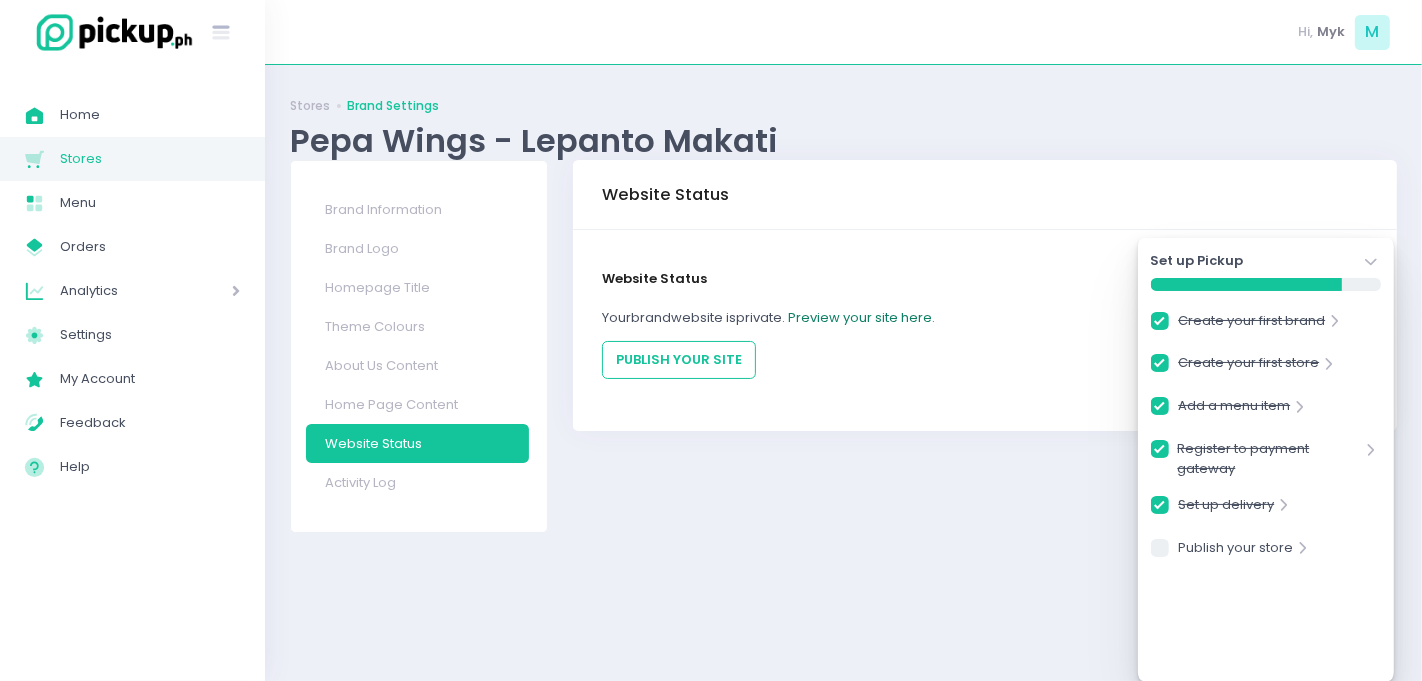 click on "Preview your site here." 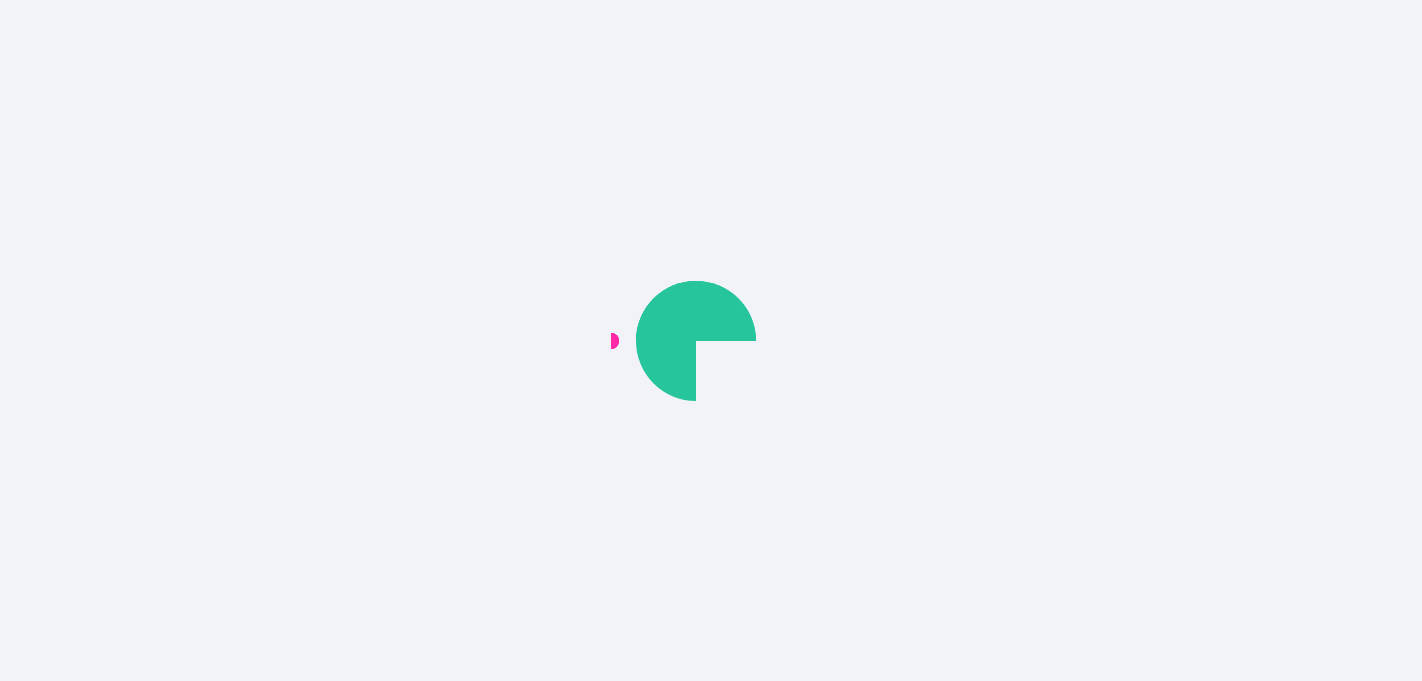 scroll, scrollTop: 0, scrollLeft: 0, axis: both 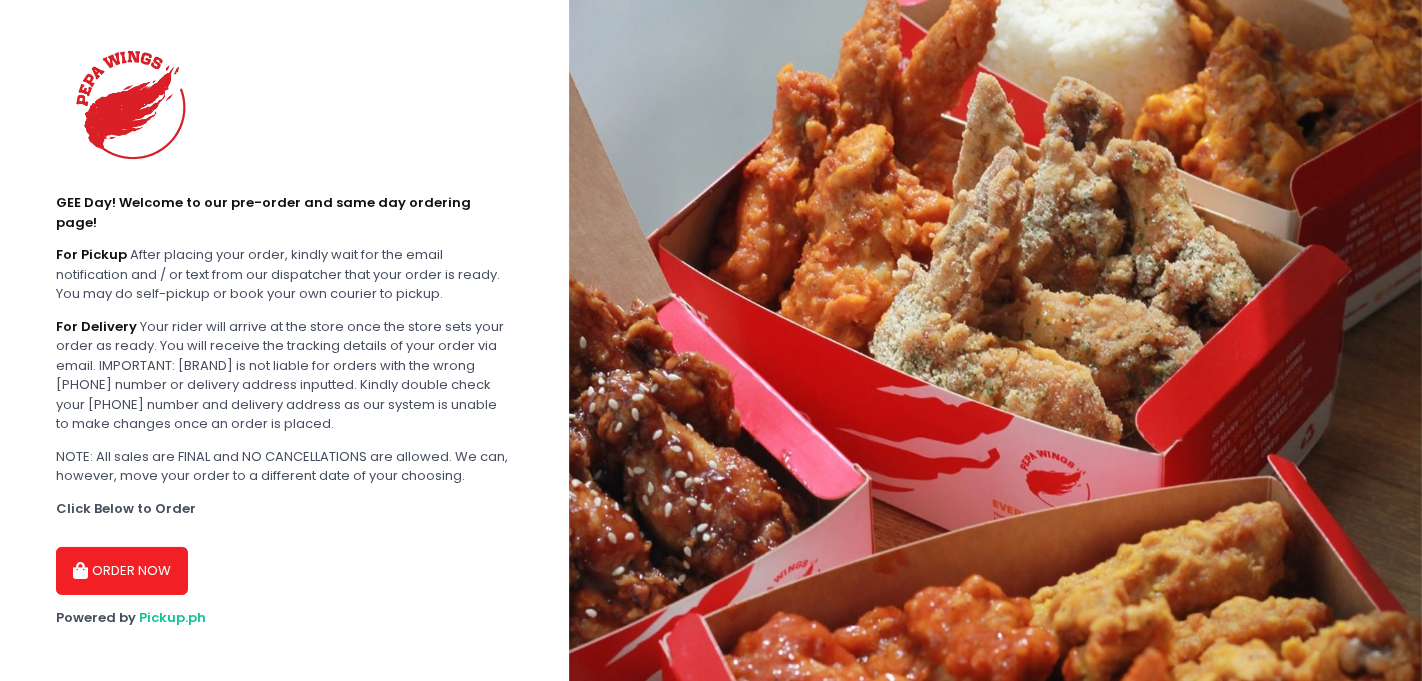 click on "ORDER NOW" at bounding box center [122, 571] 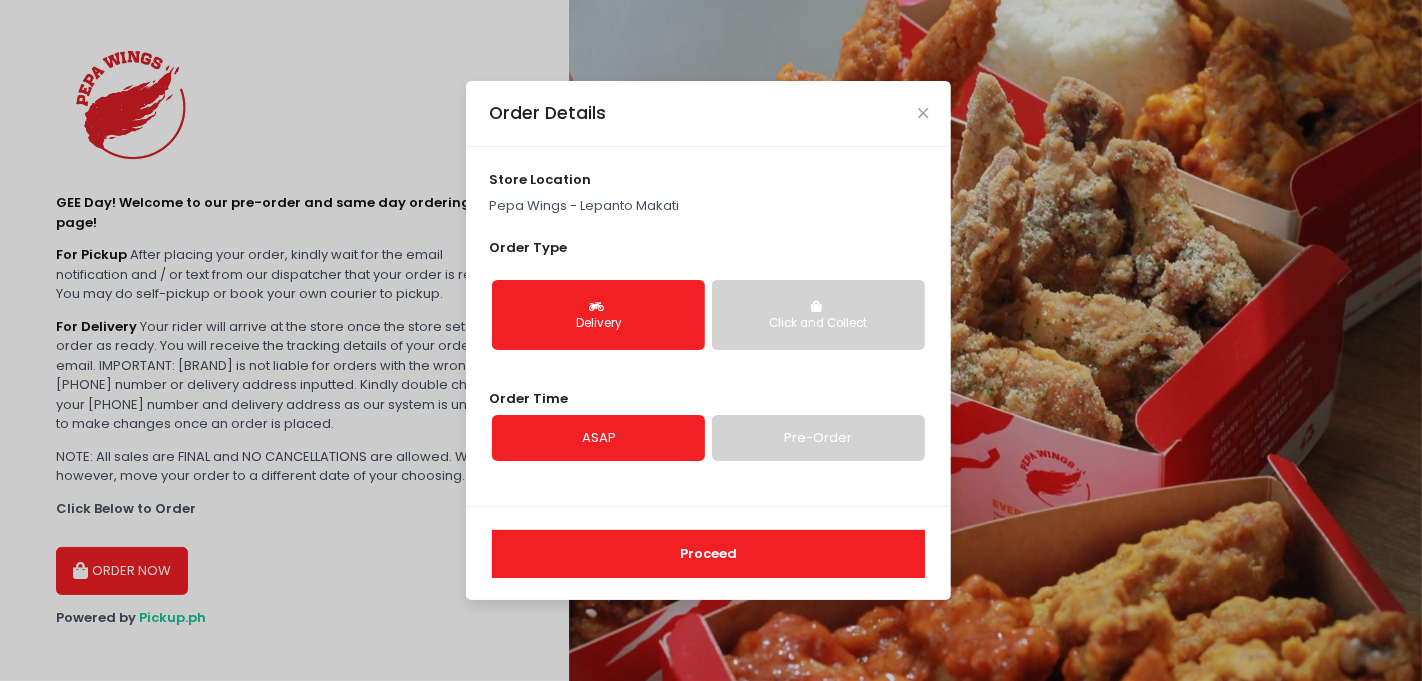 click on "Pre-Order" at bounding box center (818, 438) 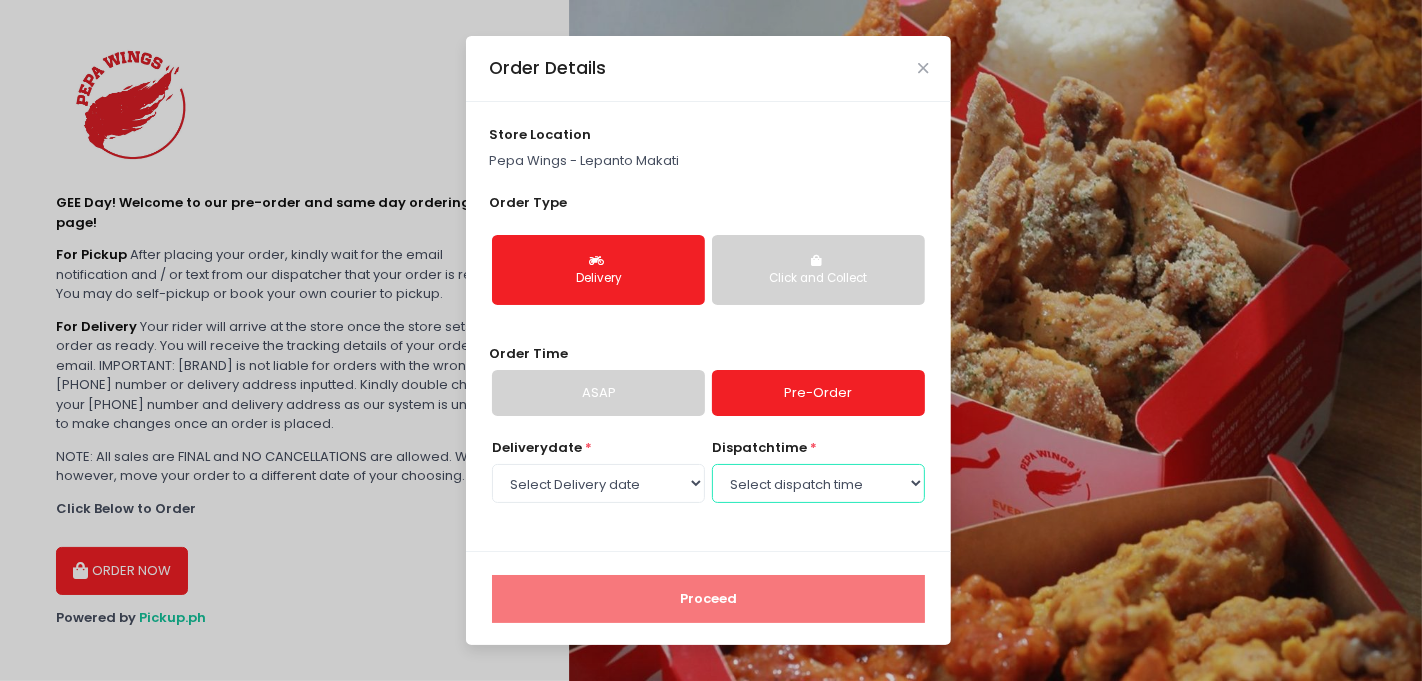 click on "Select dispatch time 03:00 PM - 03:30 PM 03:30 PM - 04:00 PM 04:00 PM - 04:30 PM 04:30 PM - 05:00 PM 05:00 PM - 05:30 PM" at bounding box center (818, 483) 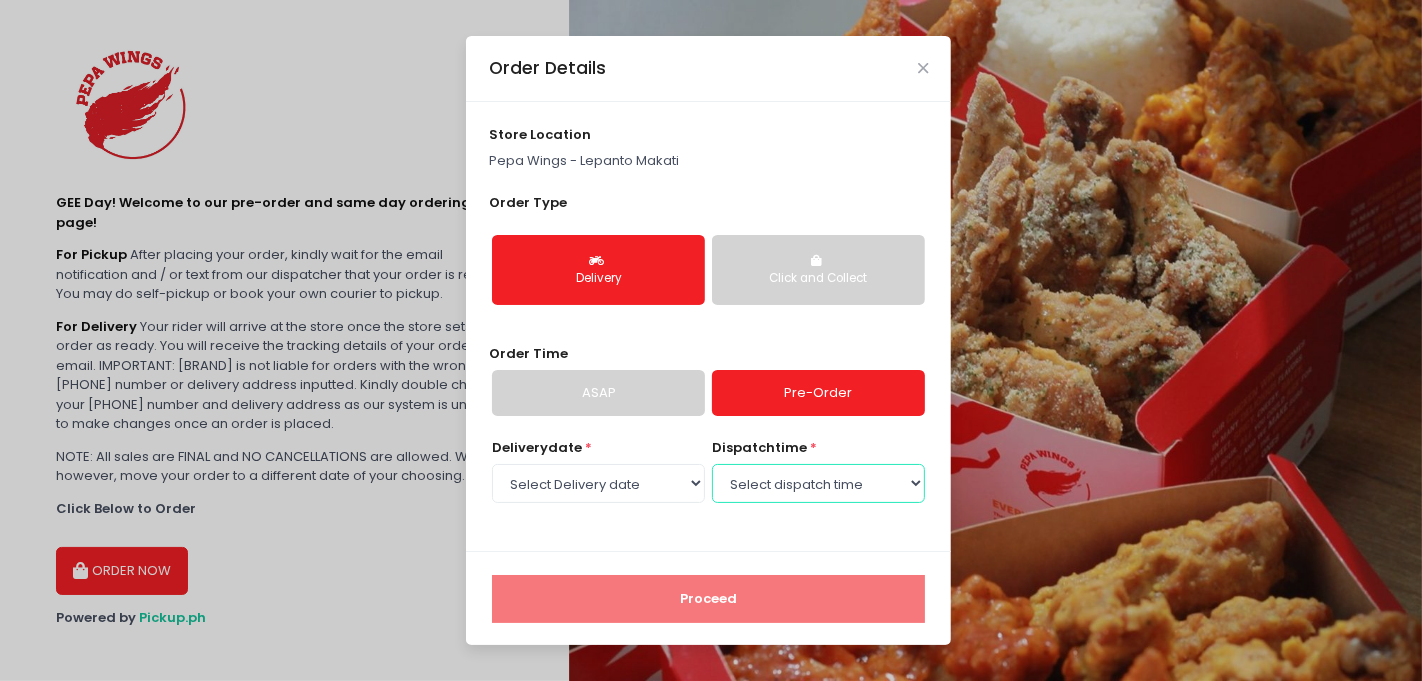 select on "15:00" 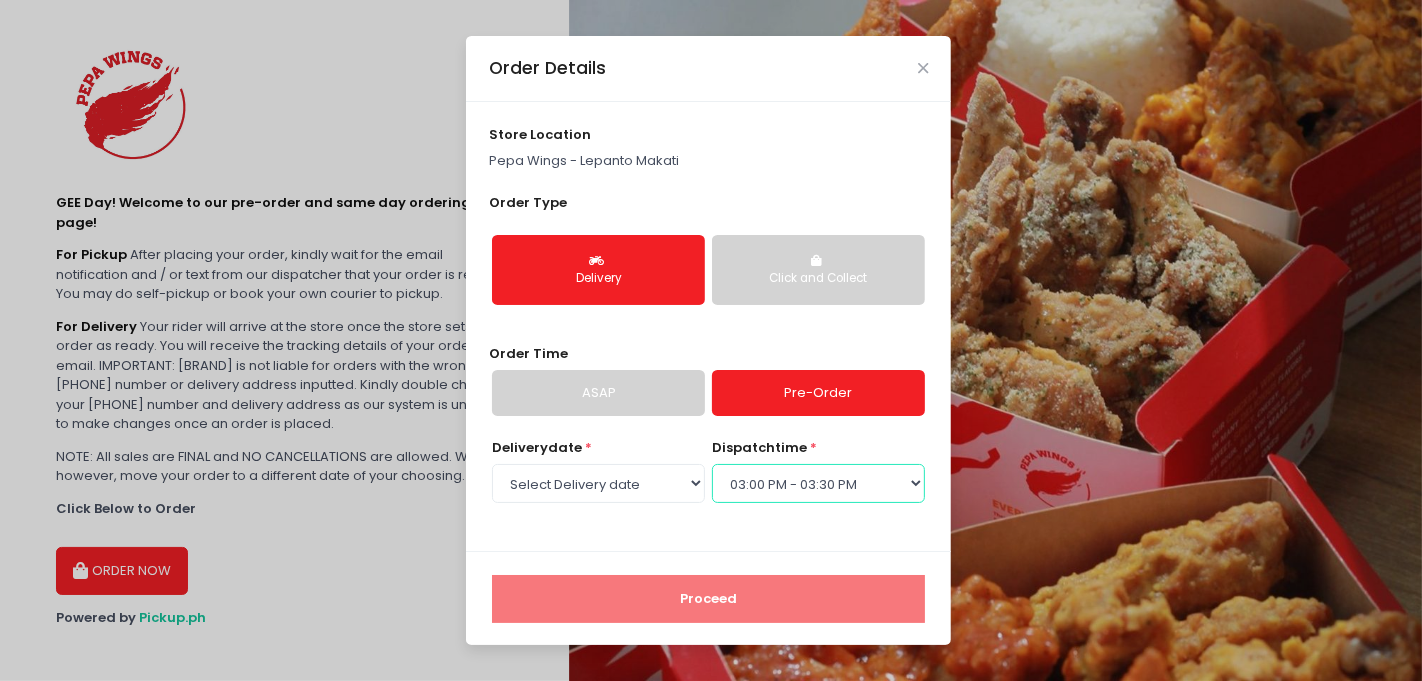 click on "Select dispatch time 03:00 PM - 03:30 PM 03:30 PM - 04:00 PM 04:00 PM - 04:30 PM 04:30 PM - 05:00 PM 05:00 PM - 05:30 PM" at bounding box center (818, 483) 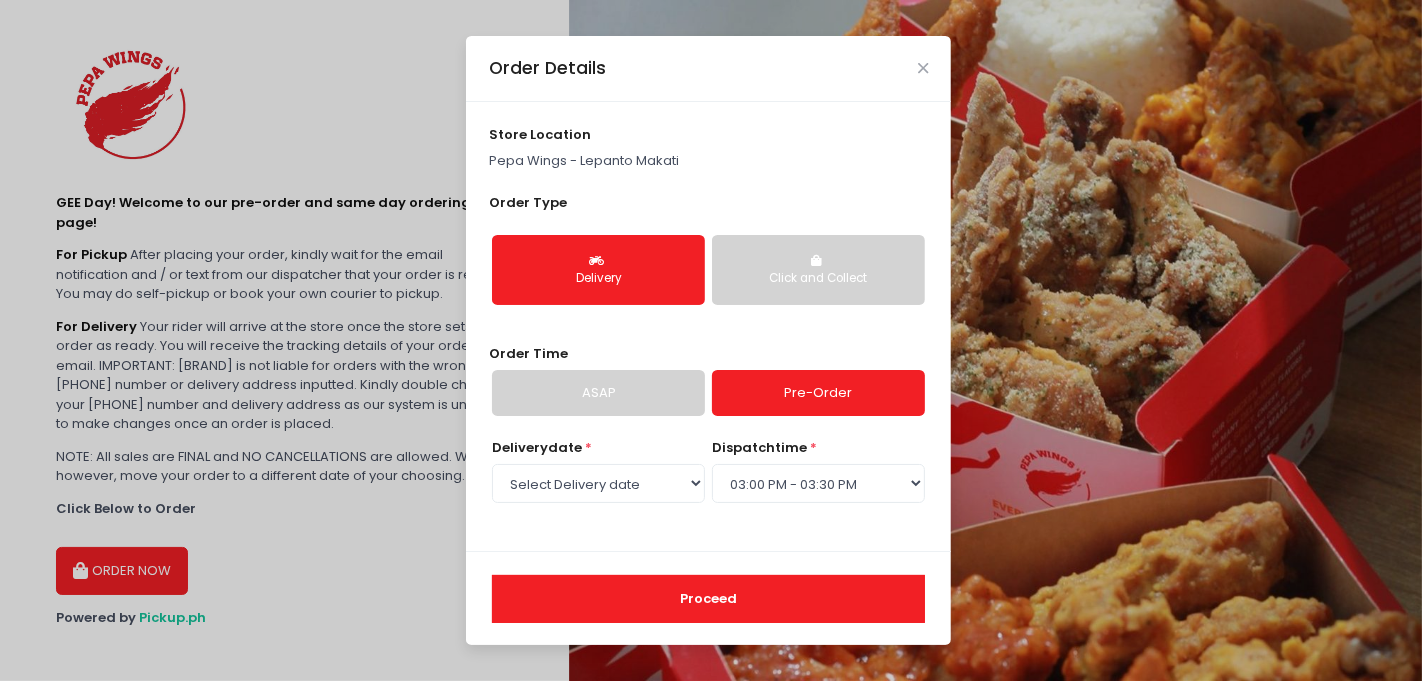 click on "Proceed" at bounding box center [708, 599] 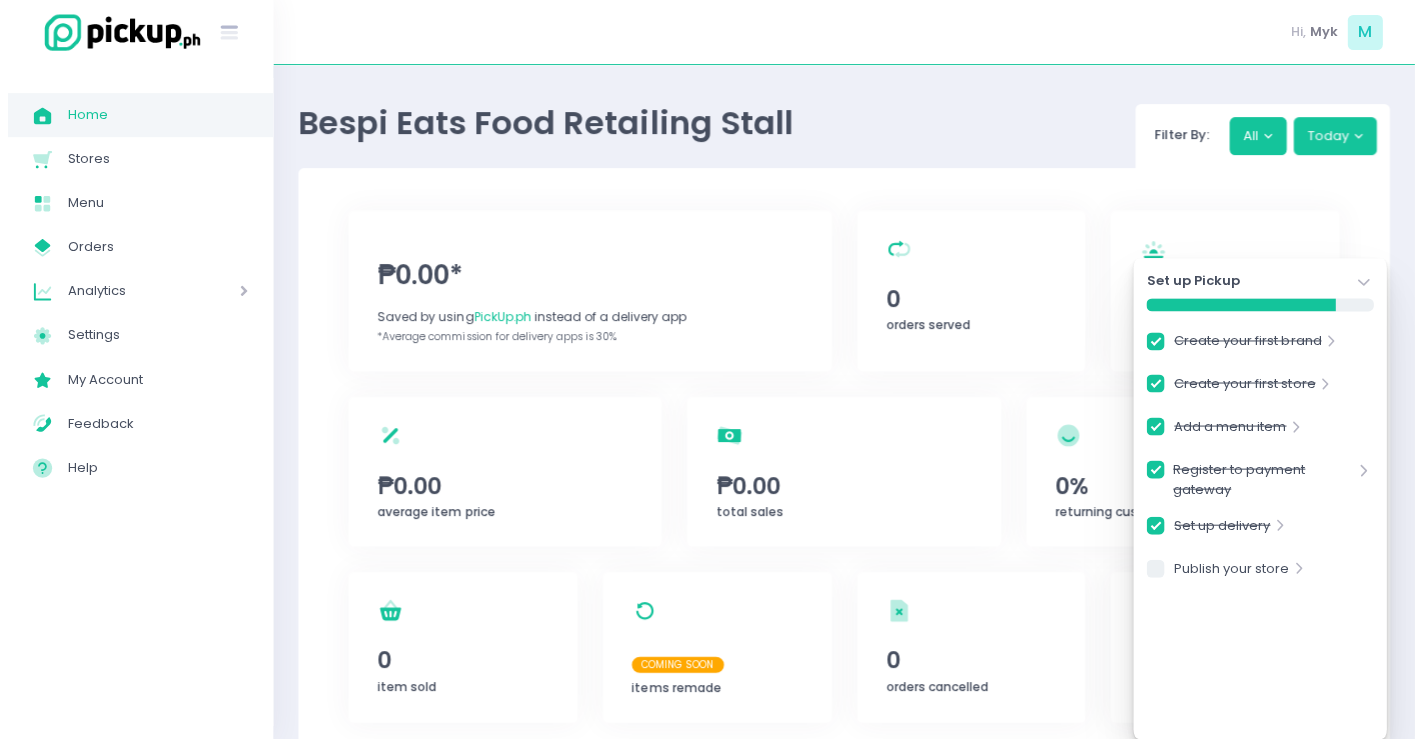 scroll, scrollTop: 0, scrollLeft: 0, axis: both 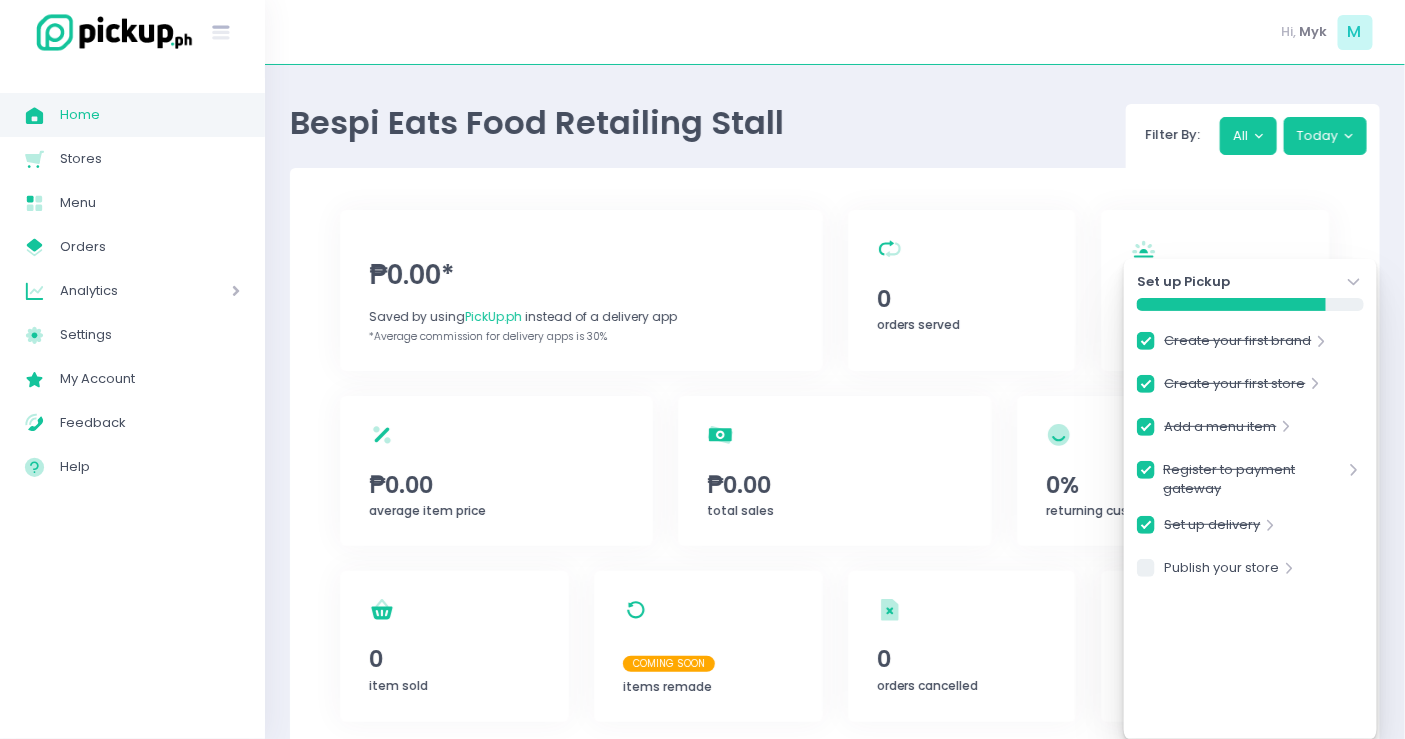 click on "Home" at bounding box center (150, 115) 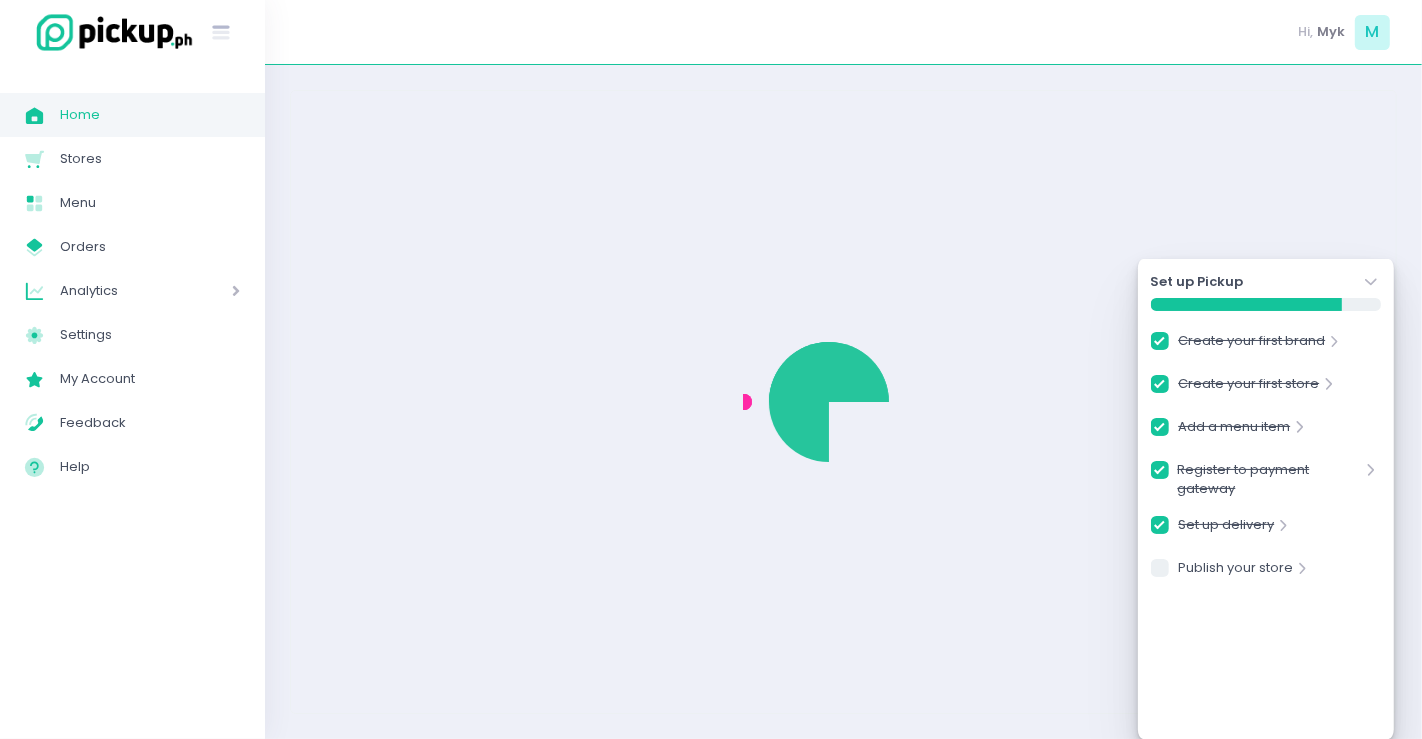 checkbox on "true" 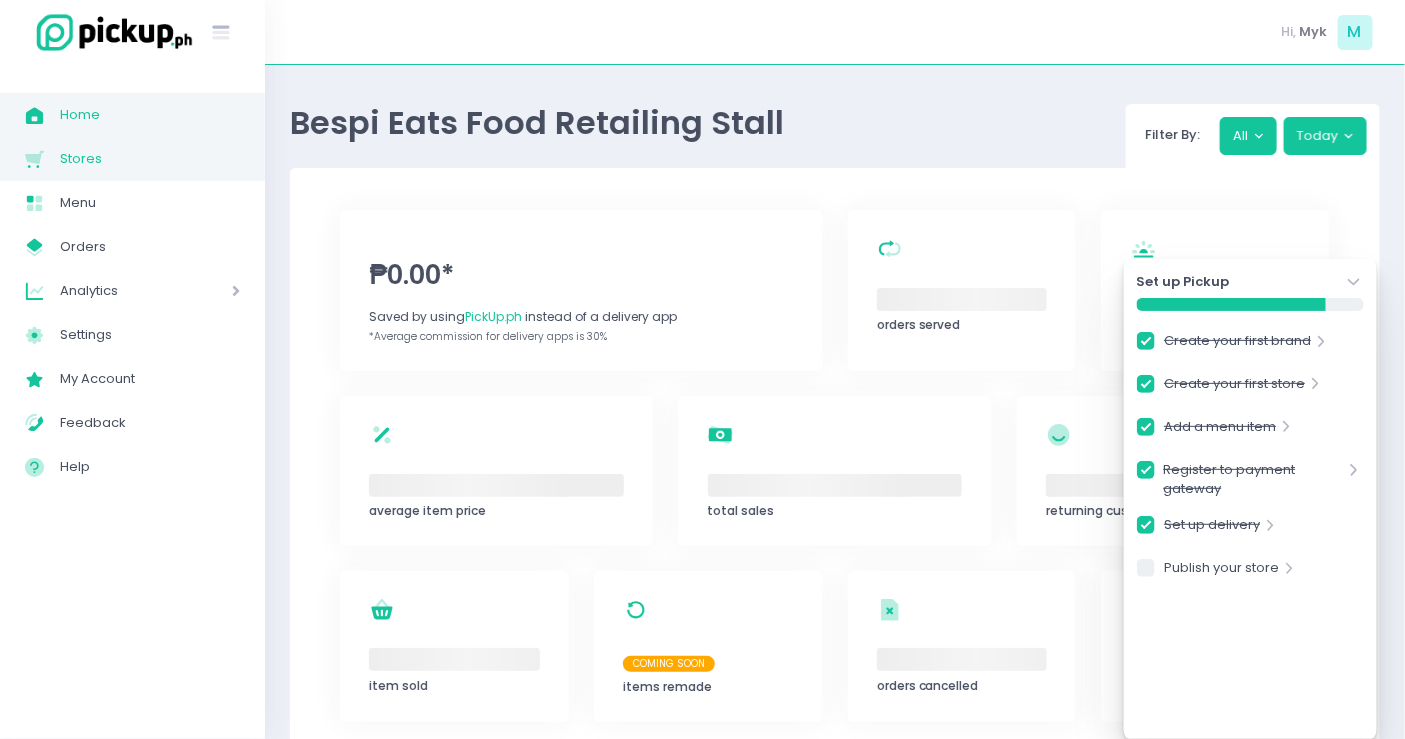 click on "Stores" at bounding box center (150, 159) 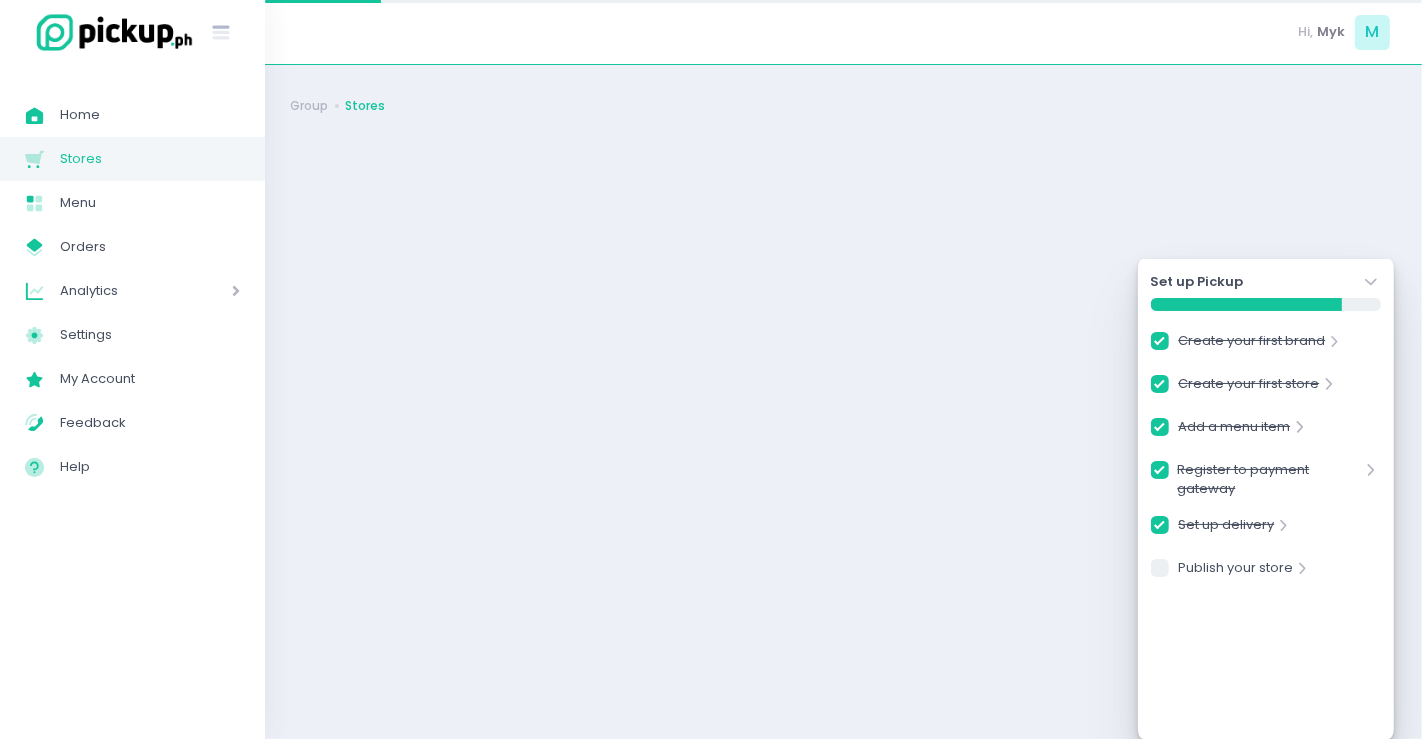 checkbox on "true" 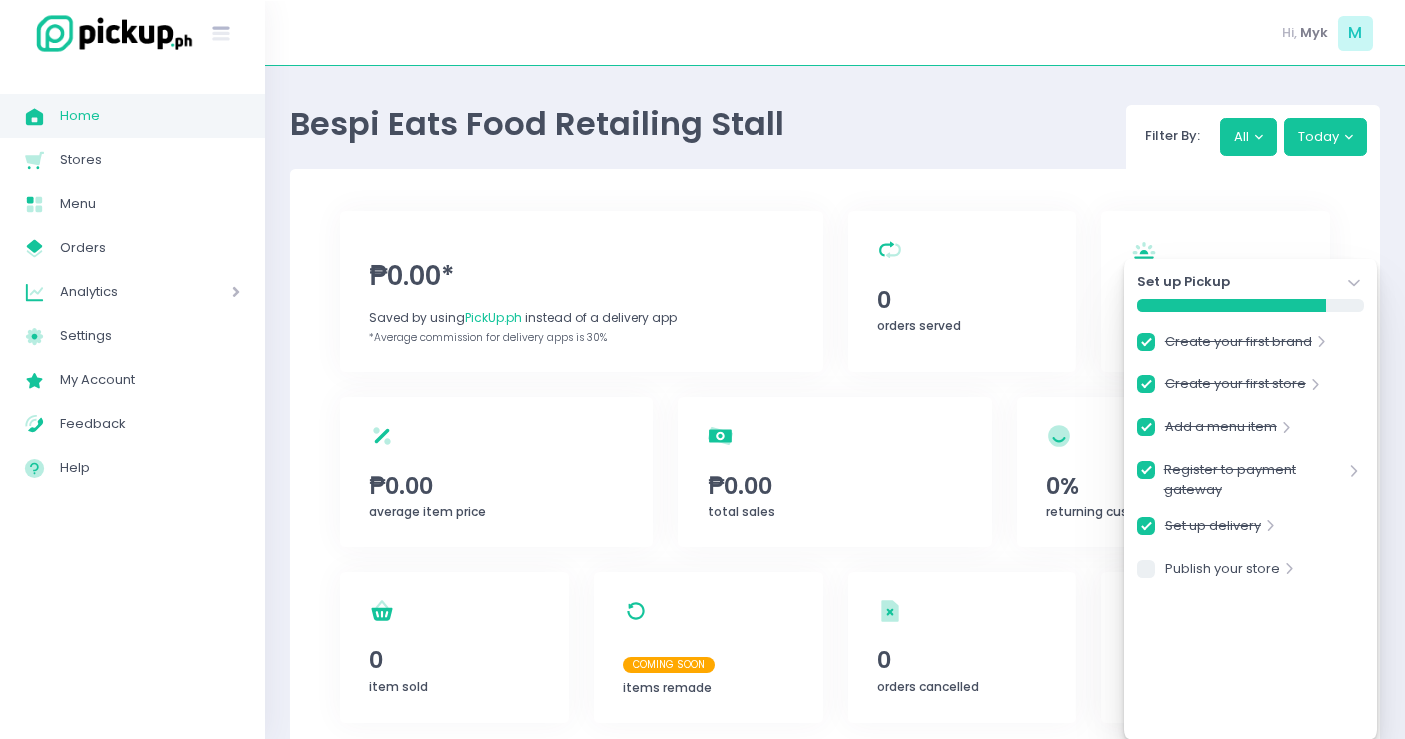 scroll, scrollTop: 0, scrollLeft: 0, axis: both 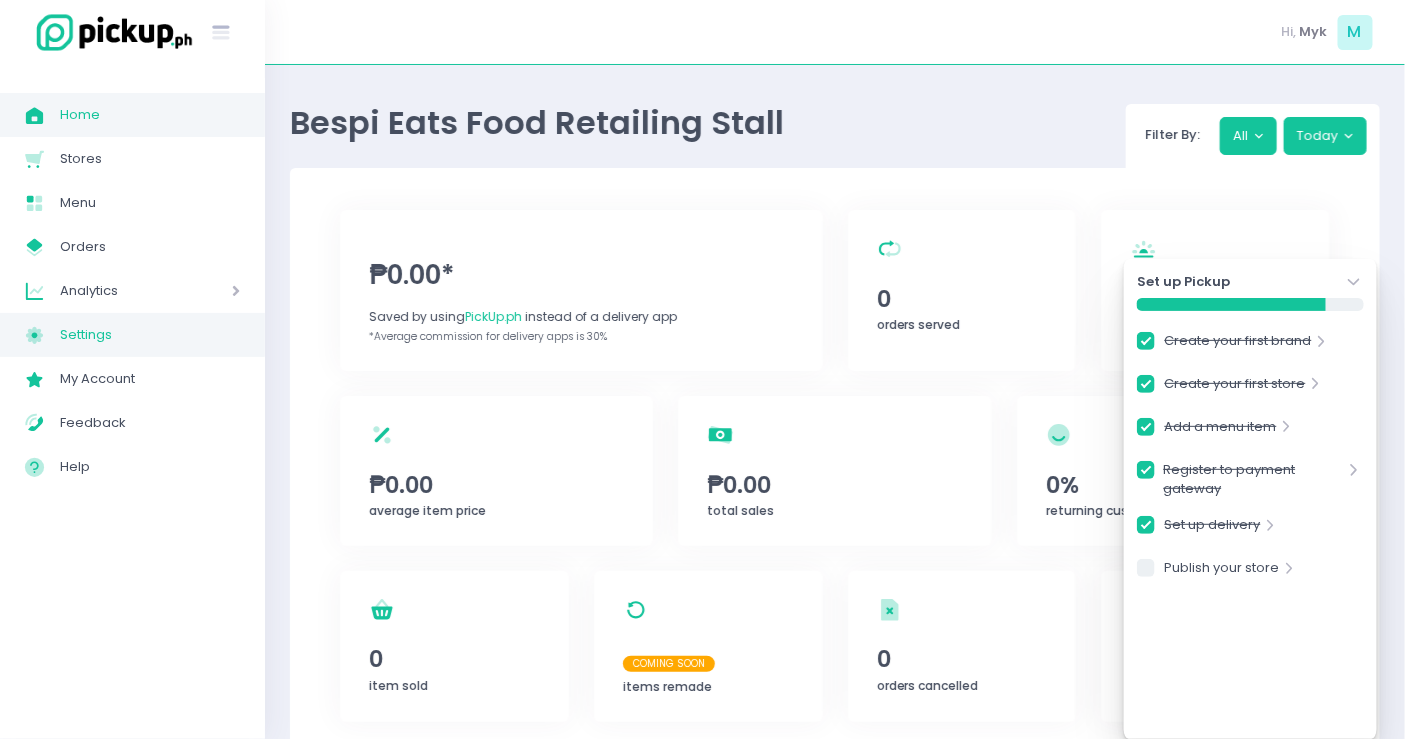 click on "Settings" at bounding box center [150, 335] 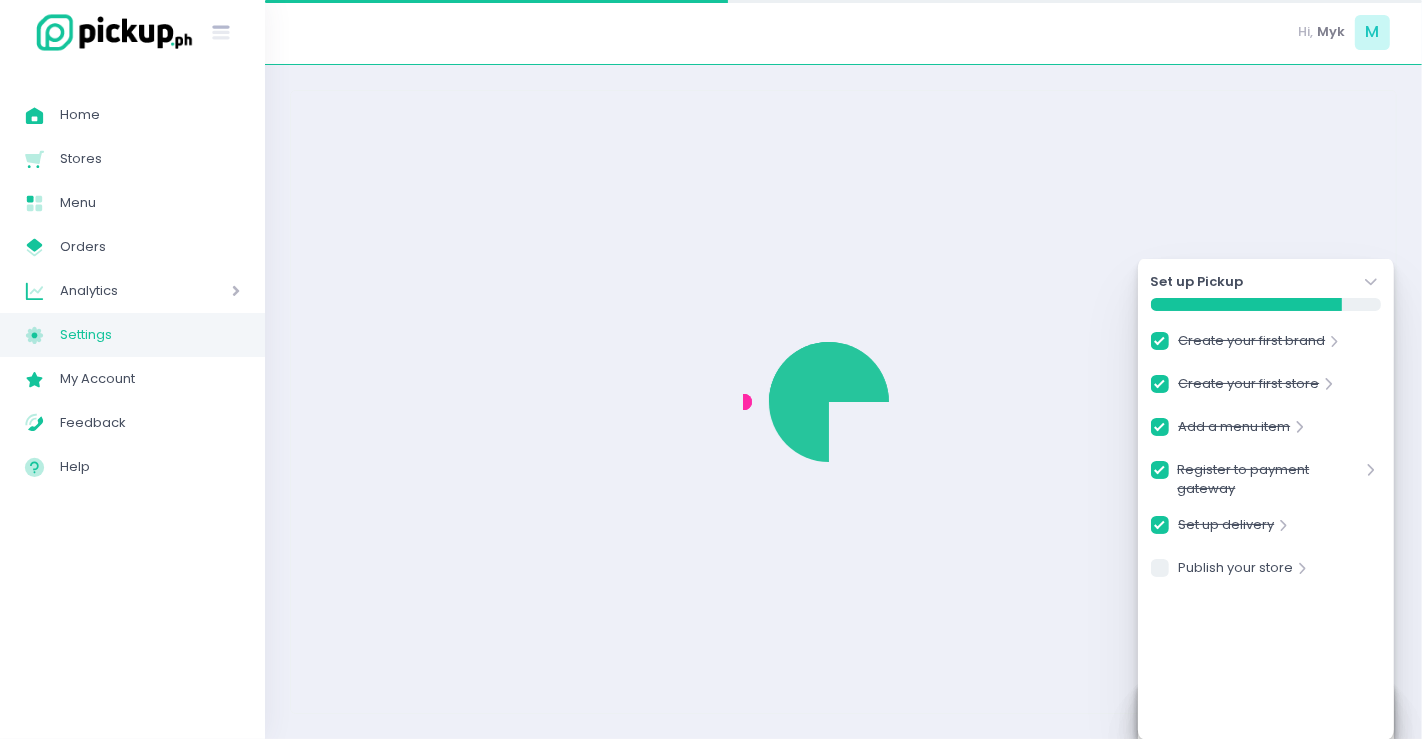 checkbox on "true" 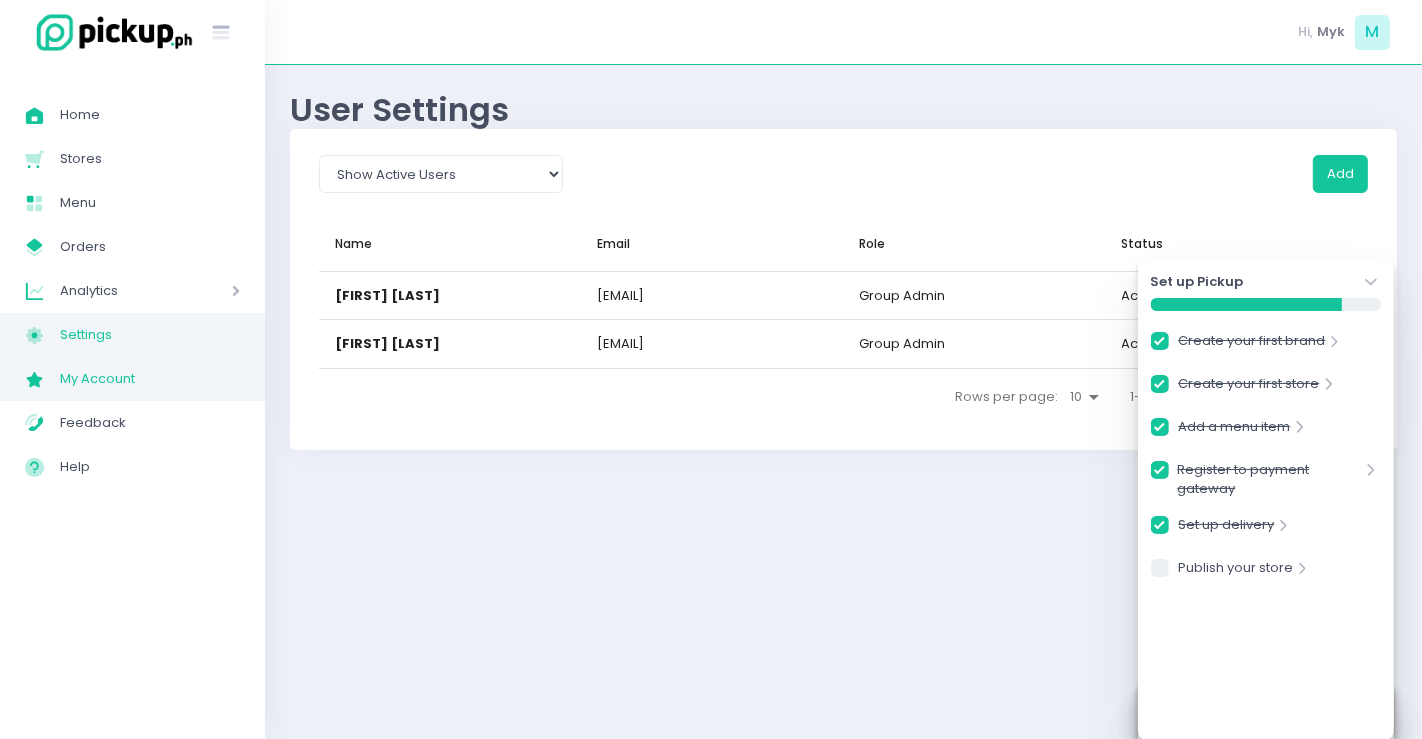 click on "My Account" at bounding box center [150, 379] 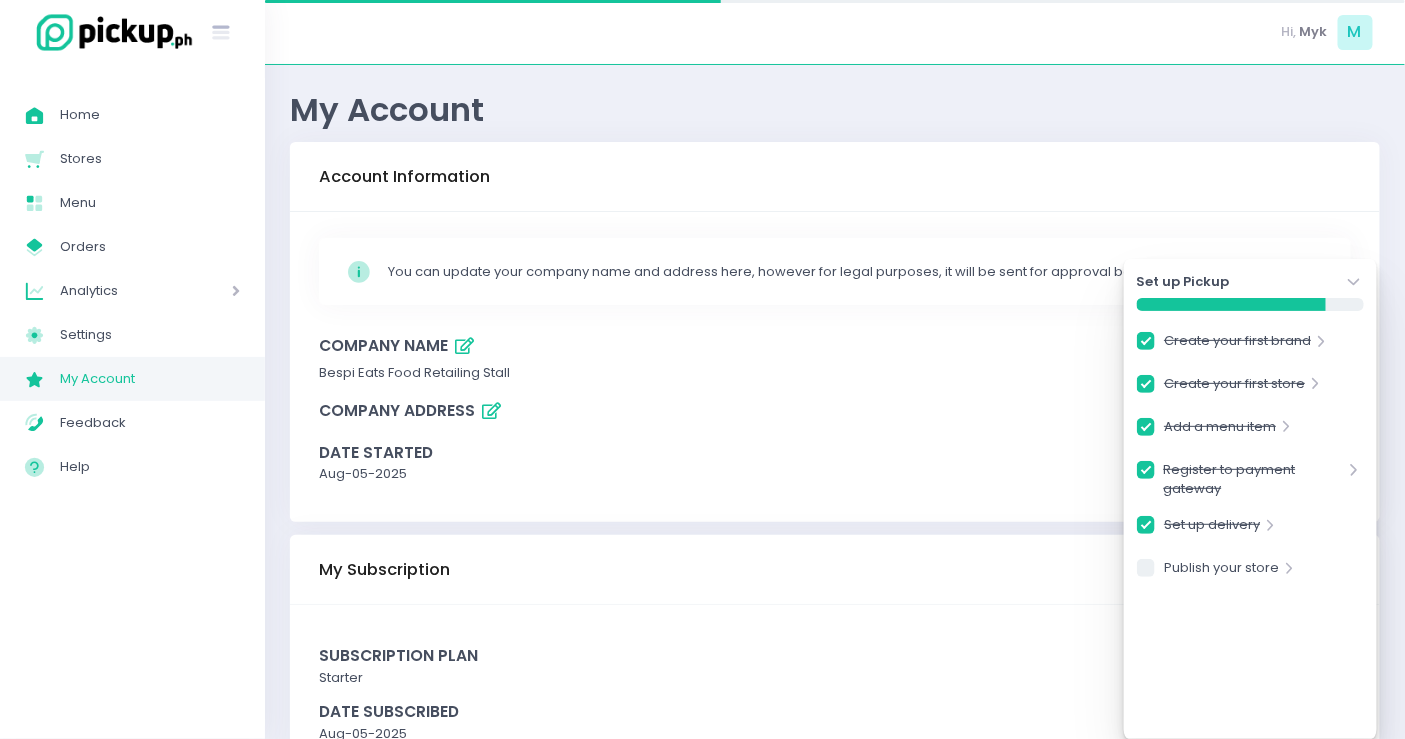 checkbox on "true" 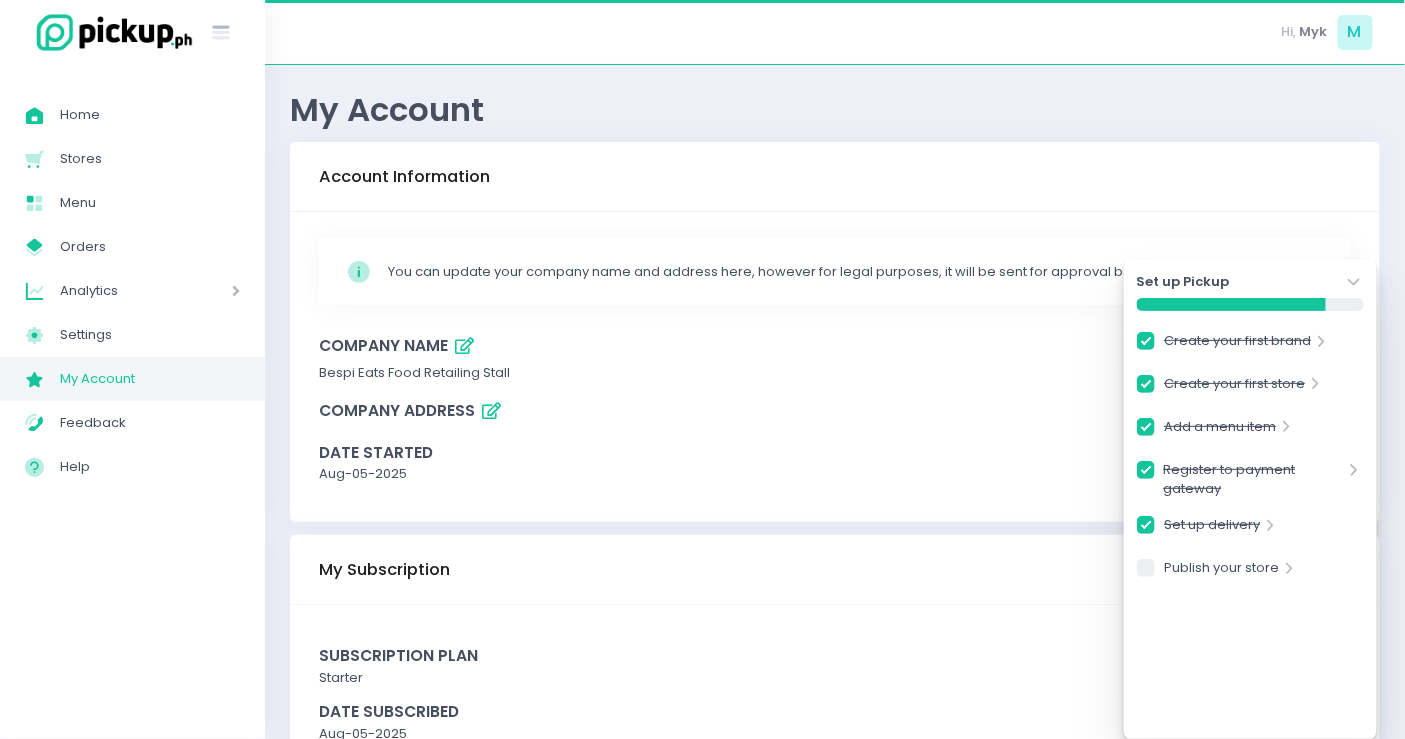 scroll, scrollTop: 80, scrollLeft: 0, axis: vertical 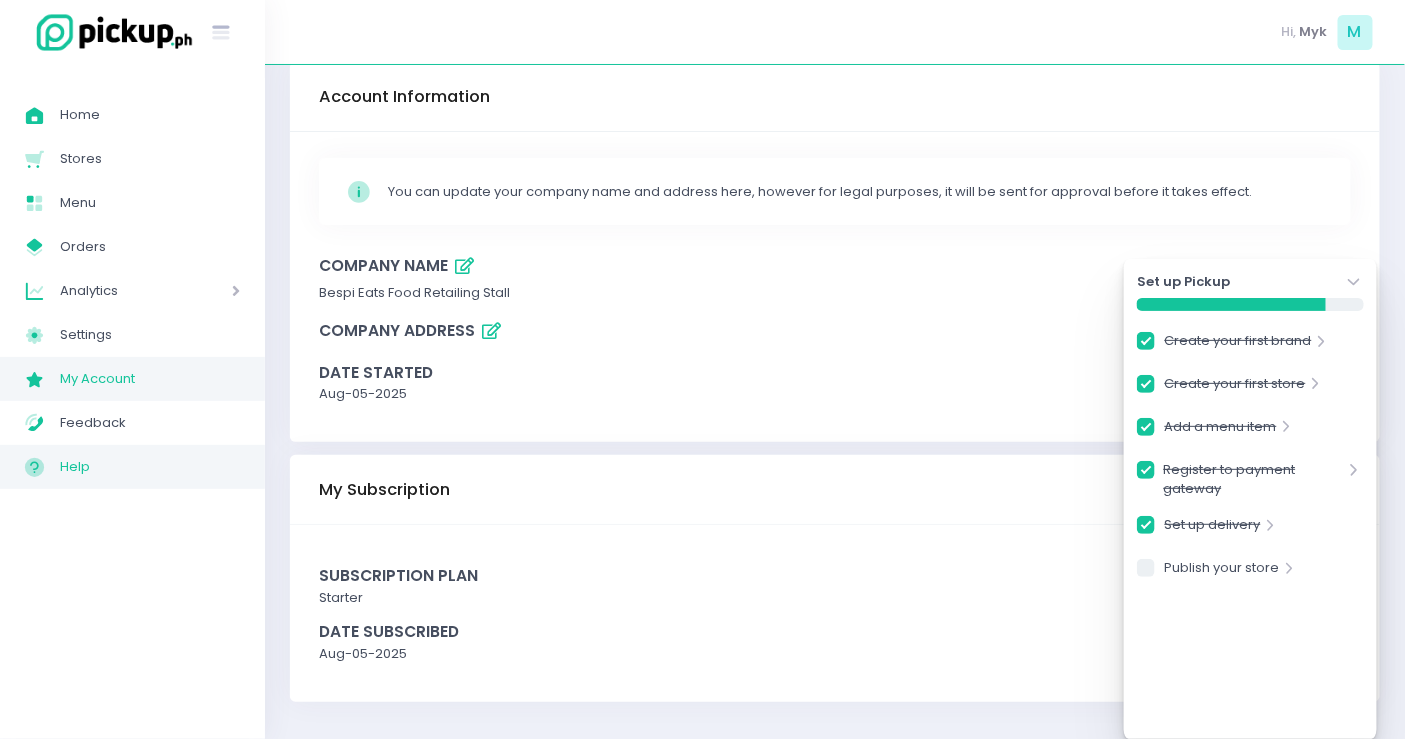 click on "Help" at bounding box center [150, 467] 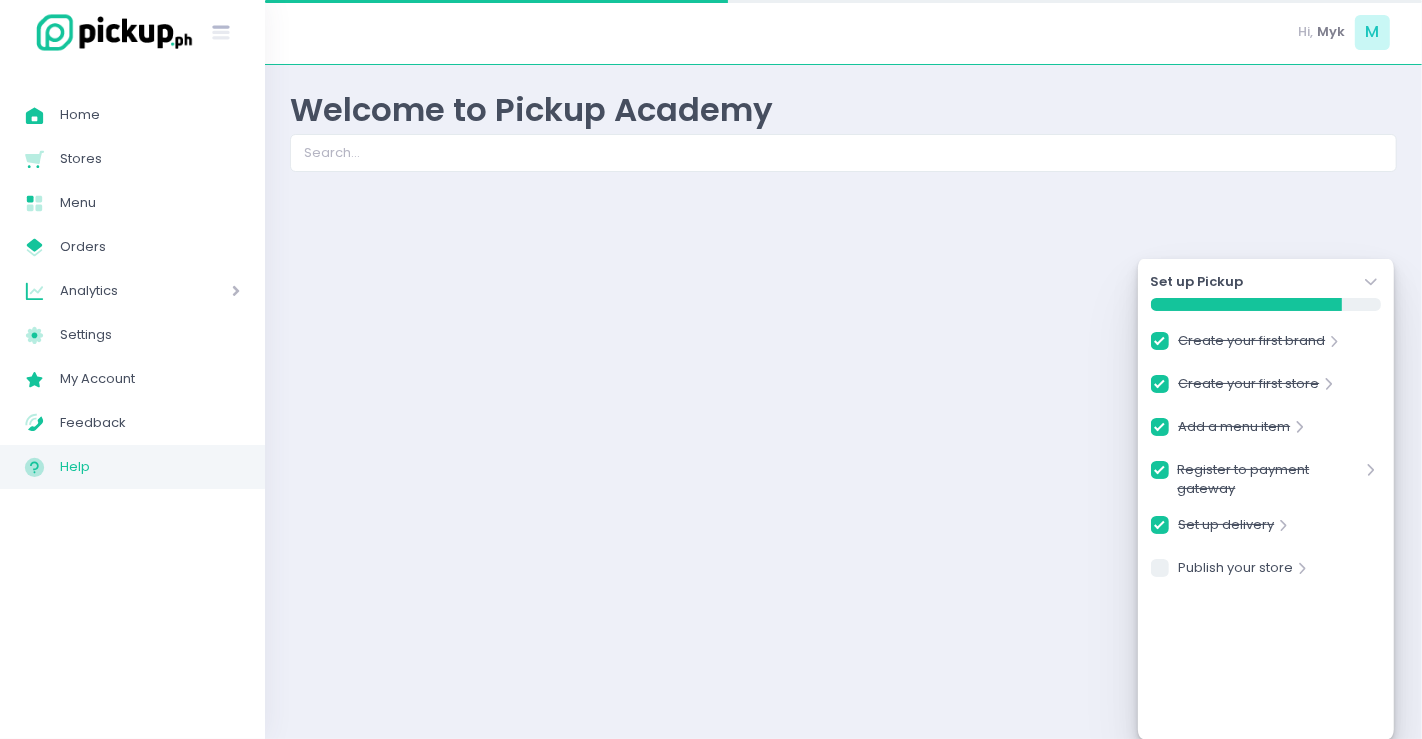 checkbox on "true" 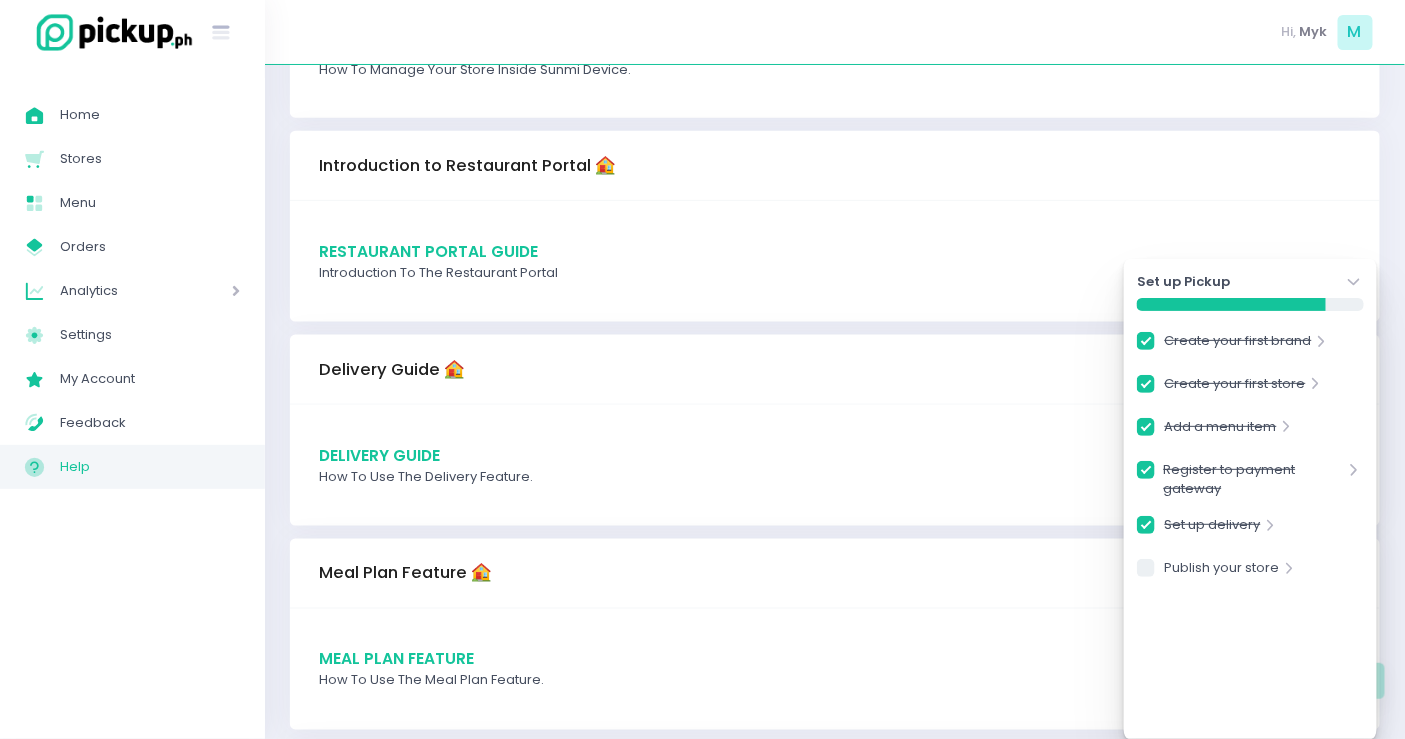scroll, scrollTop: 1000, scrollLeft: 0, axis: vertical 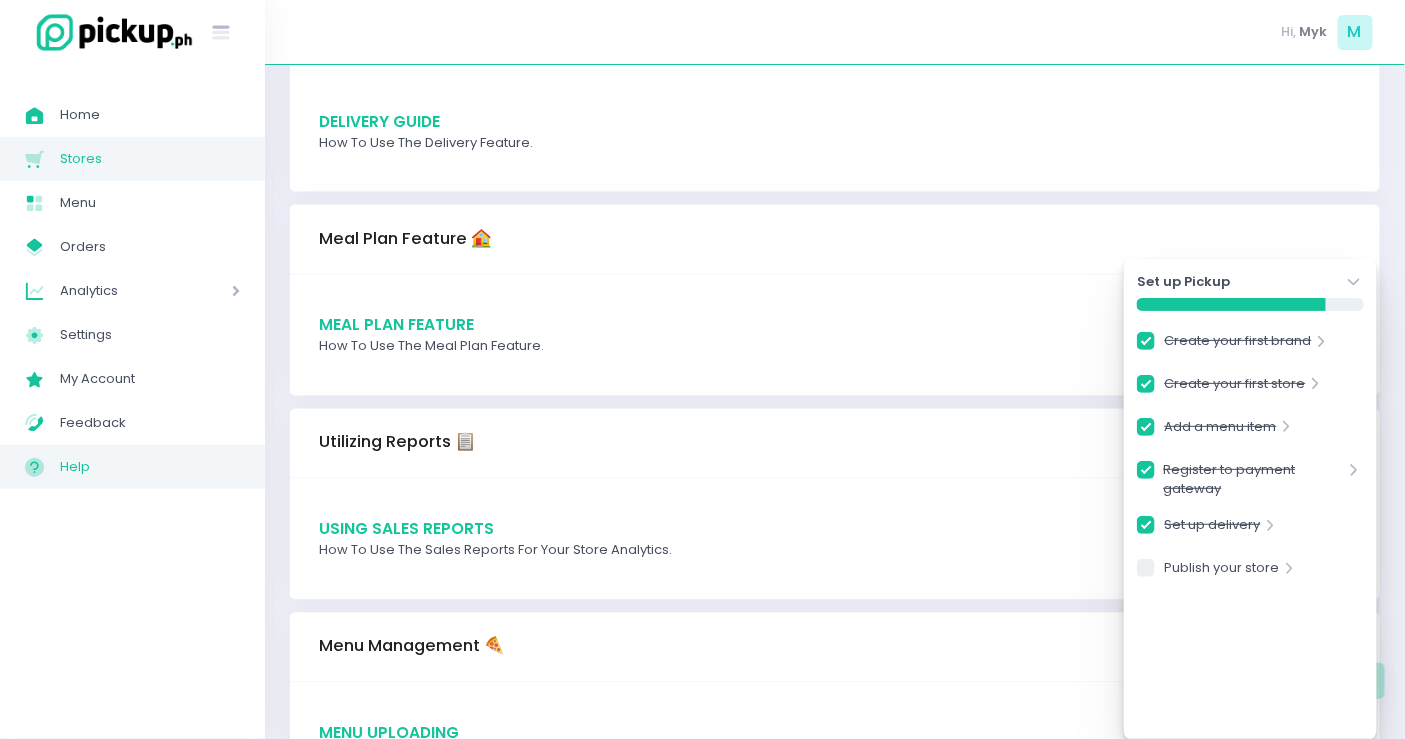 click on "Stores" at bounding box center [150, 159] 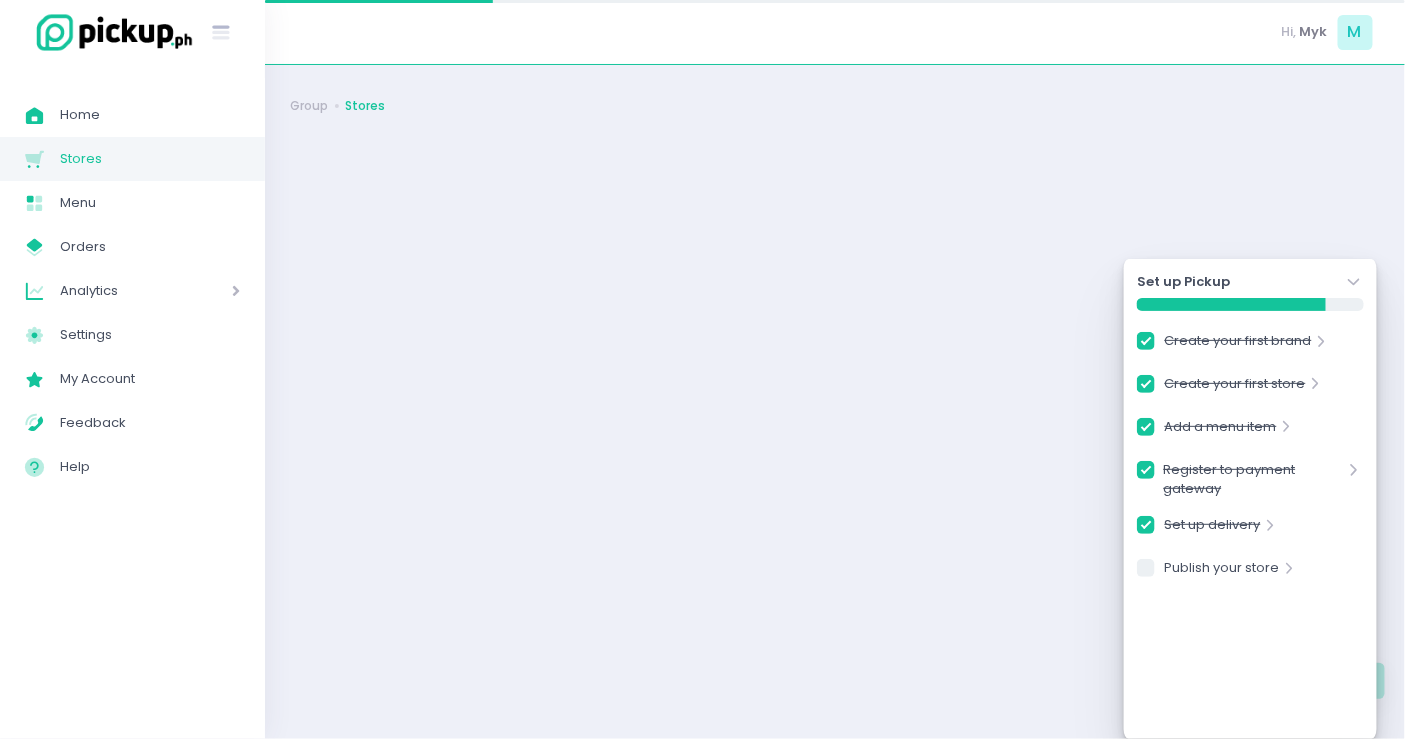 scroll, scrollTop: 0, scrollLeft: 0, axis: both 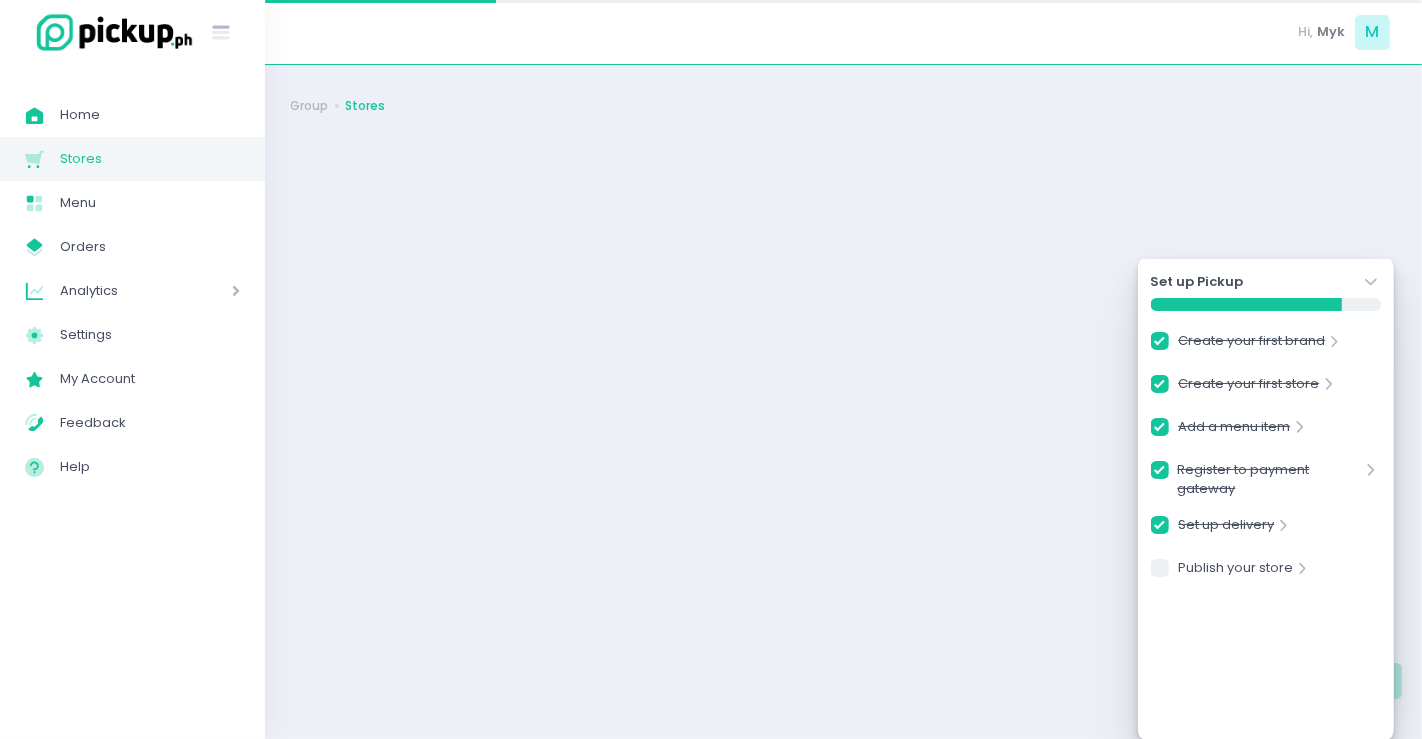 checkbox on "true" 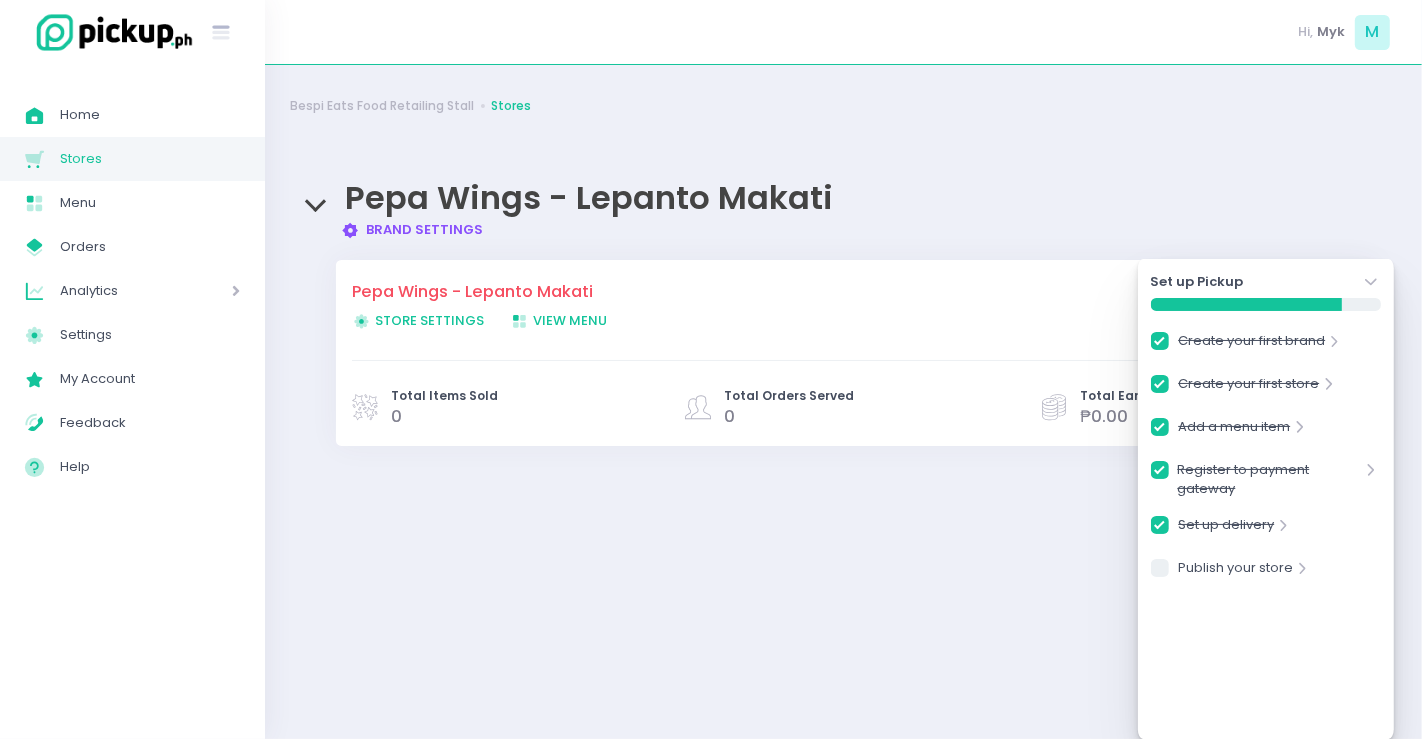 click on "Store Settings Created with Sketch. Store Settings" at bounding box center (418, 320) 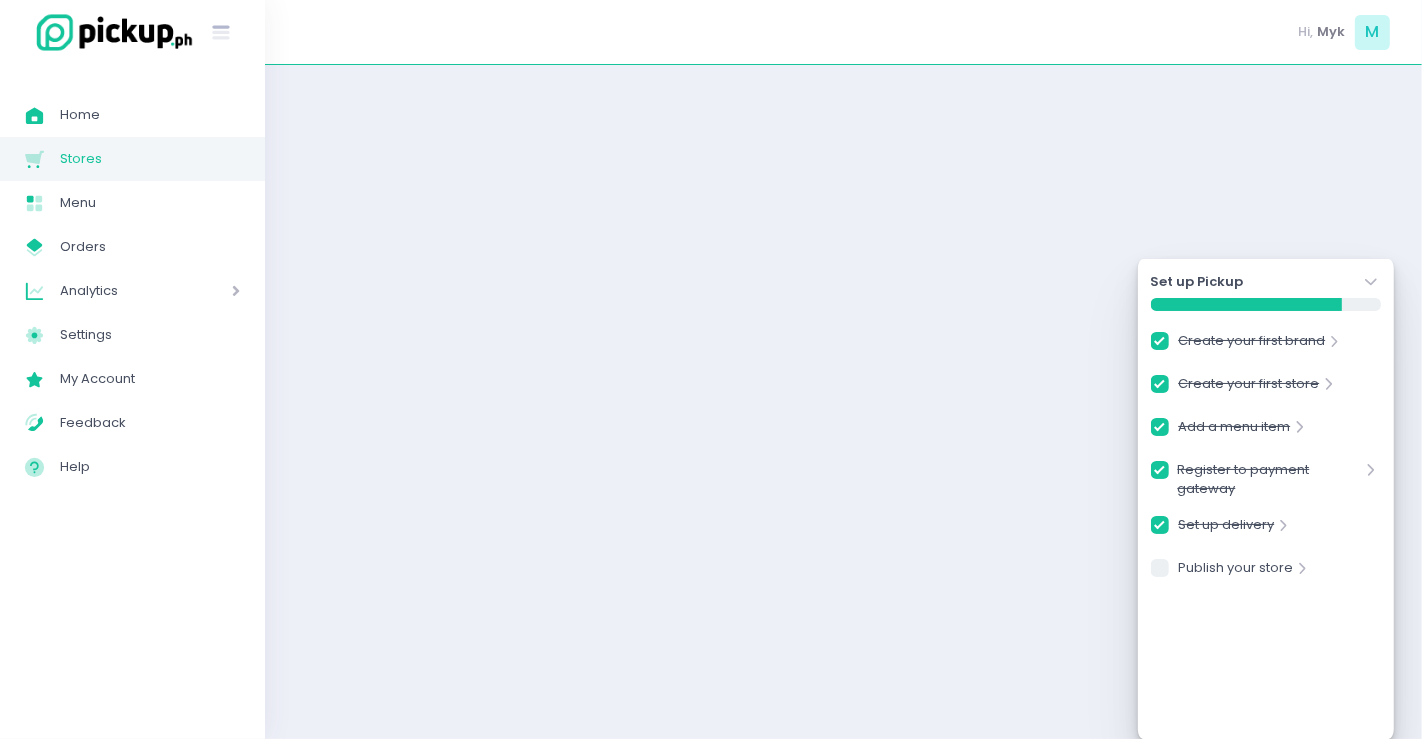 checkbox on "true" 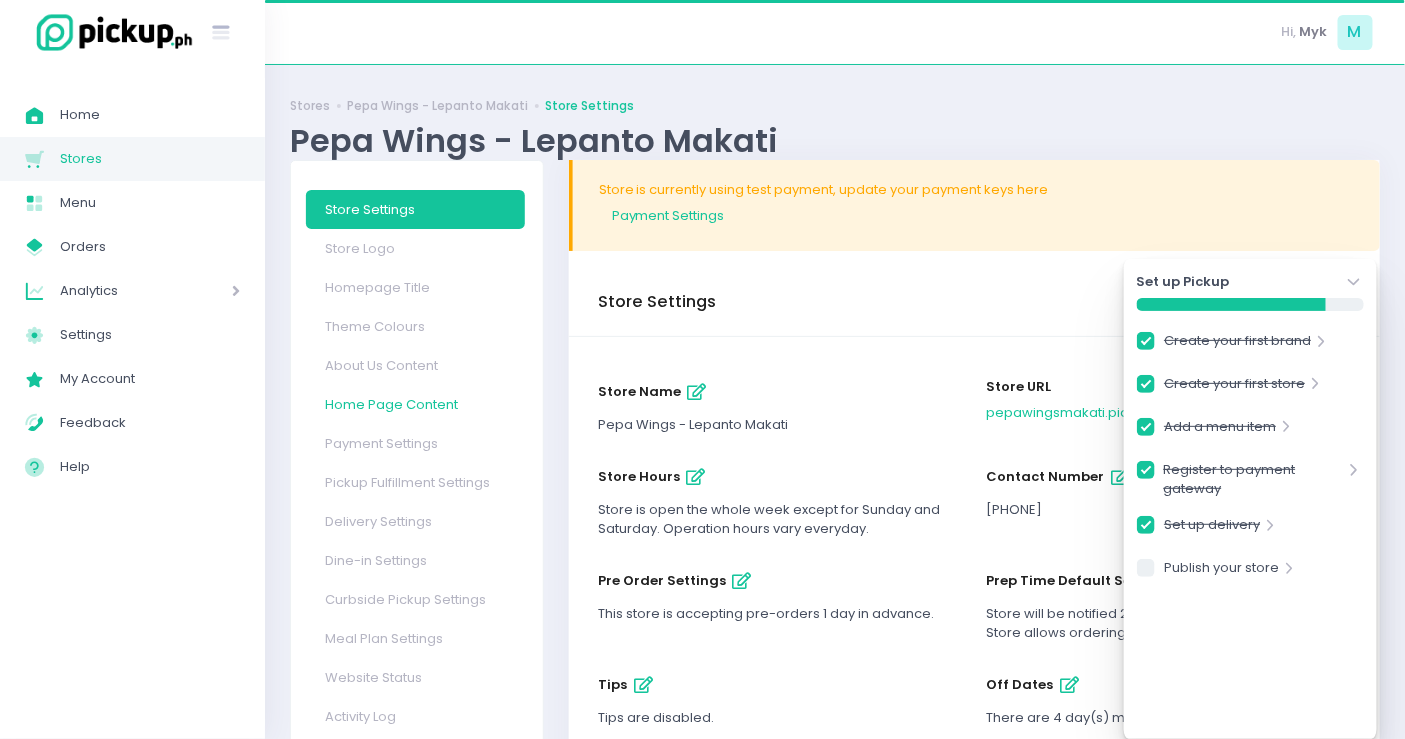 scroll, scrollTop: 111, scrollLeft: 0, axis: vertical 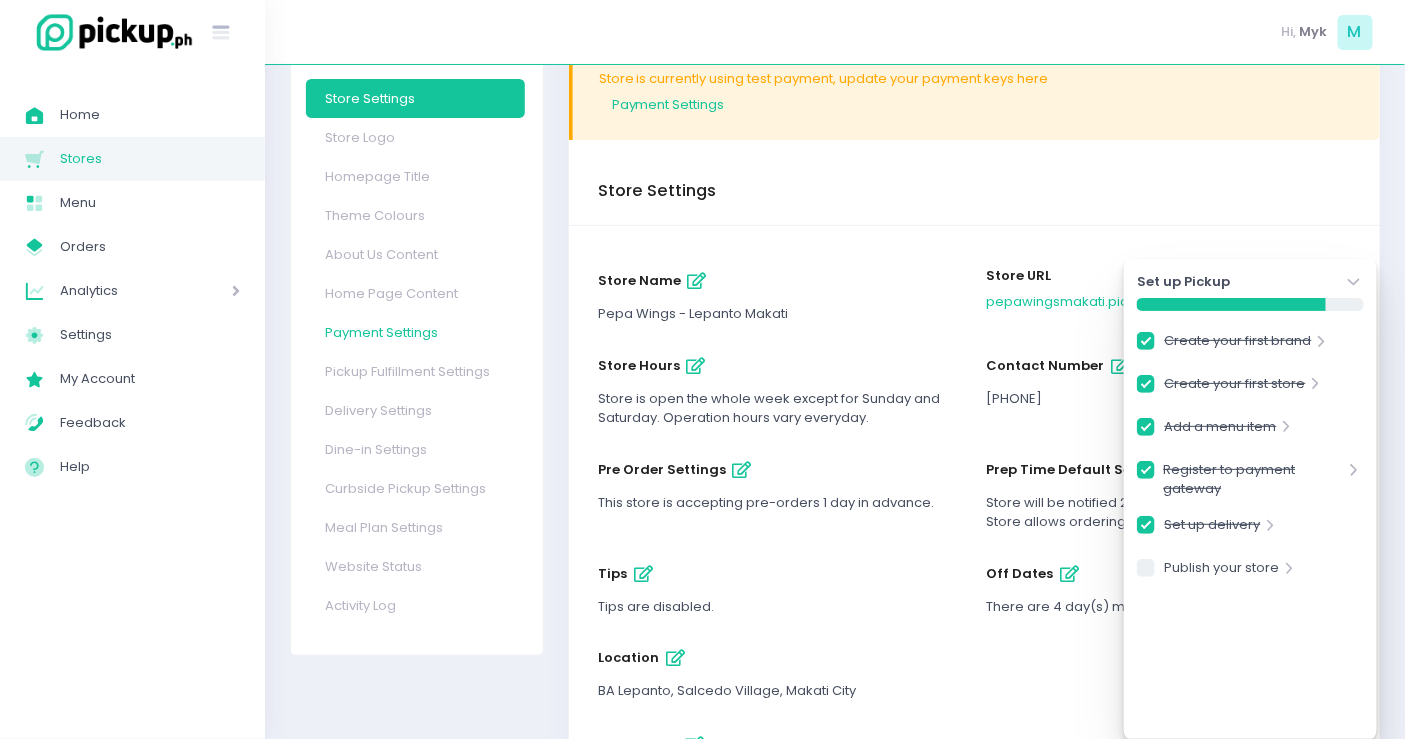 click on "Payment Settings" at bounding box center [415, 332] 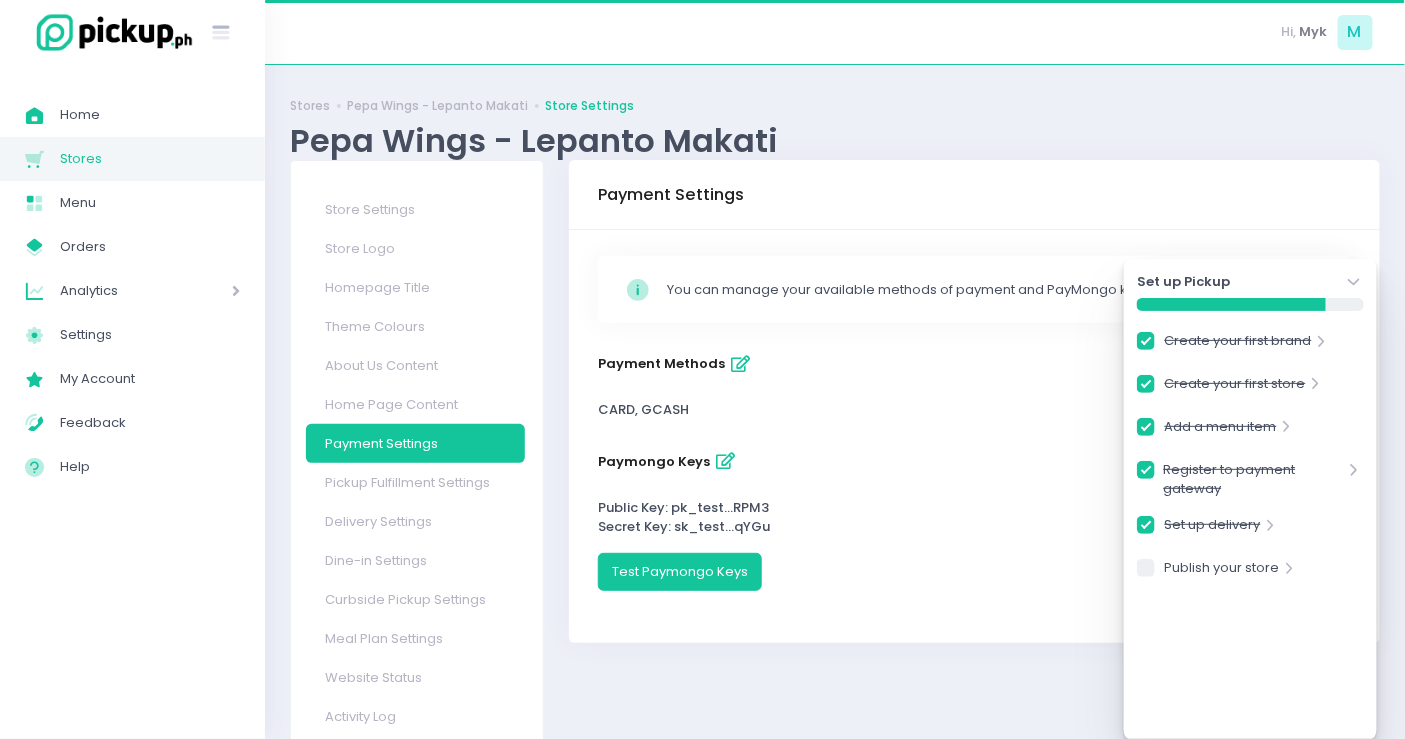 scroll, scrollTop: 51, scrollLeft: 0, axis: vertical 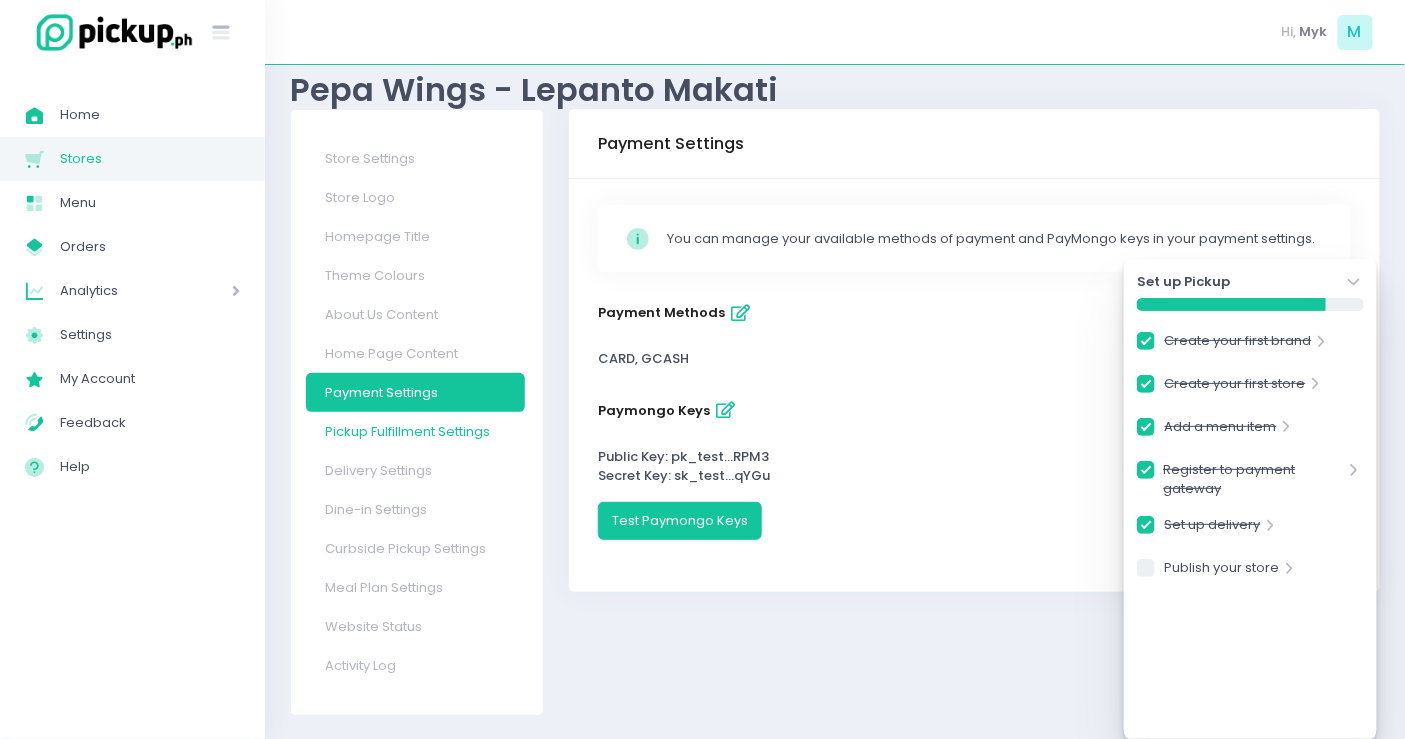 click on "Pickup Fulfillment Settings" at bounding box center (415, 431) 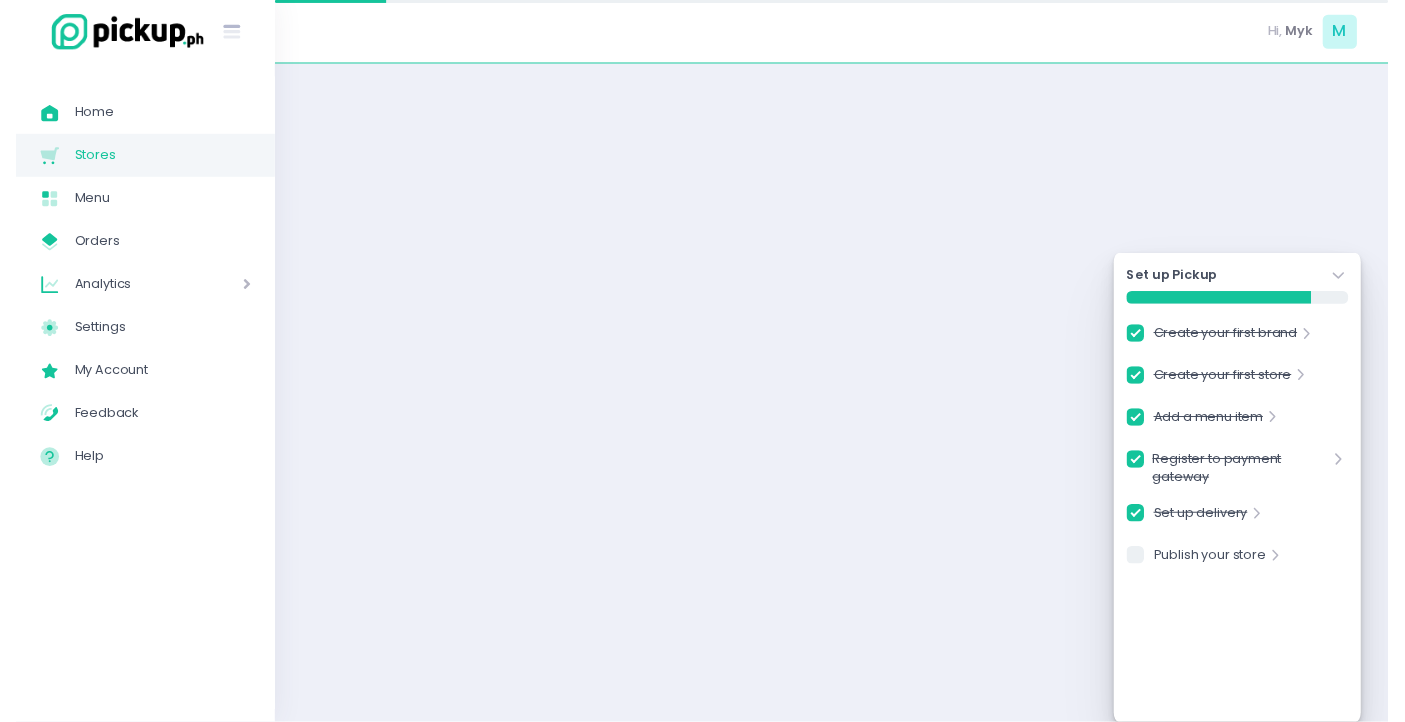 scroll, scrollTop: 0, scrollLeft: 0, axis: both 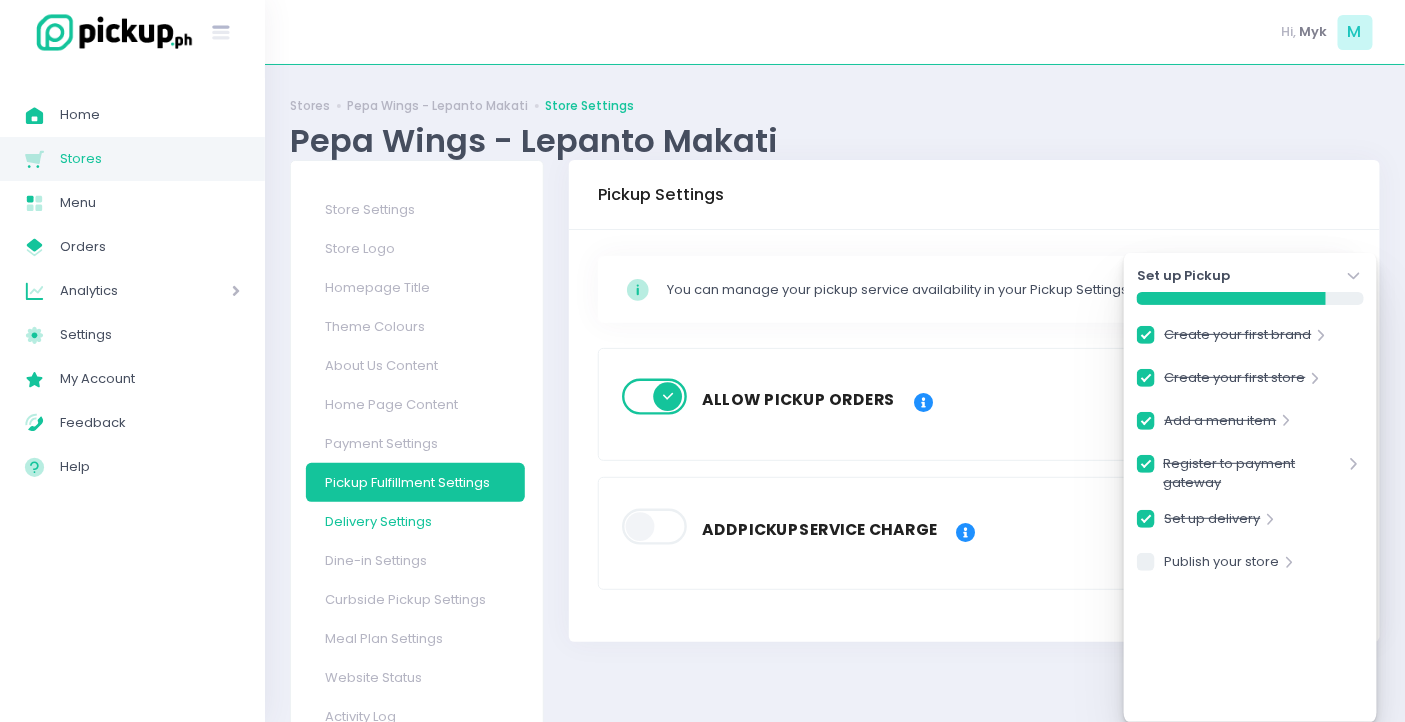 click on "Delivery Settings" at bounding box center [415, 521] 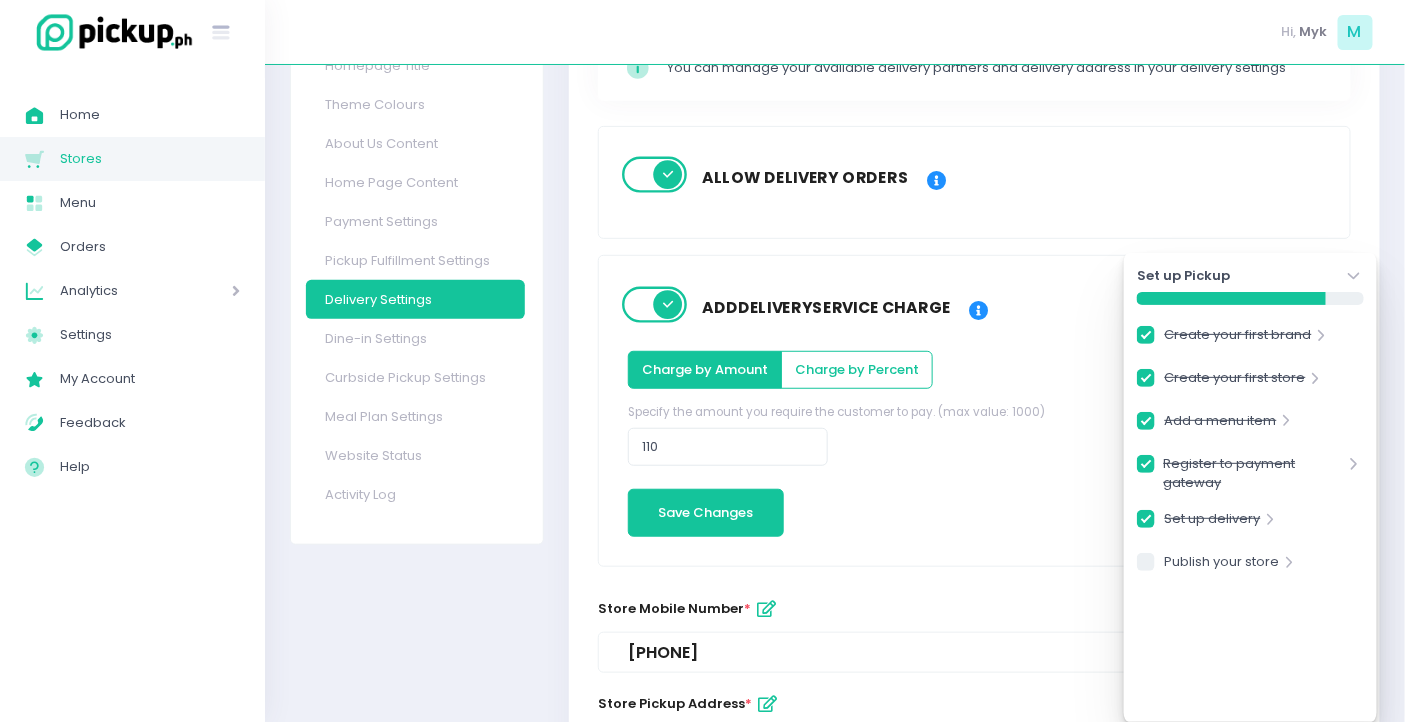 scroll, scrollTop: 333, scrollLeft: 0, axis: vertical 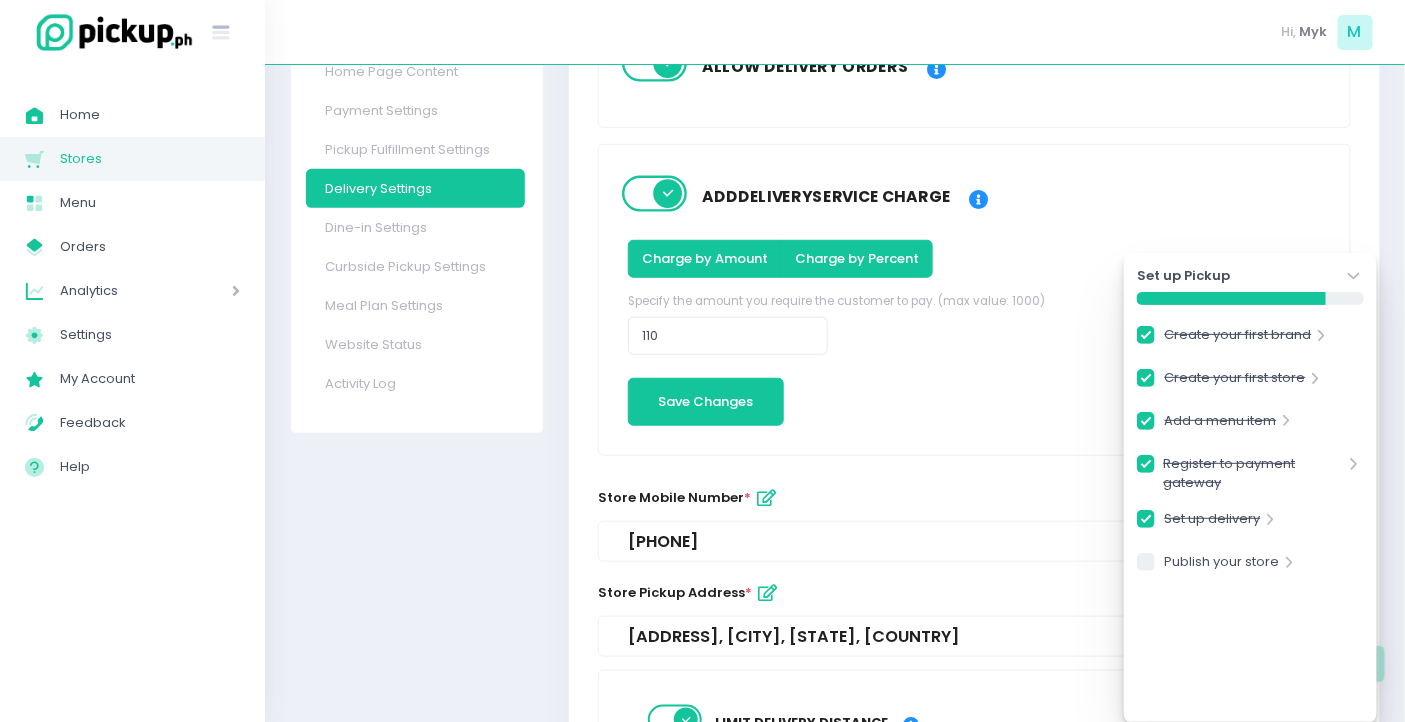 click on "Charge by Percent" at bounding box center (857, 259) 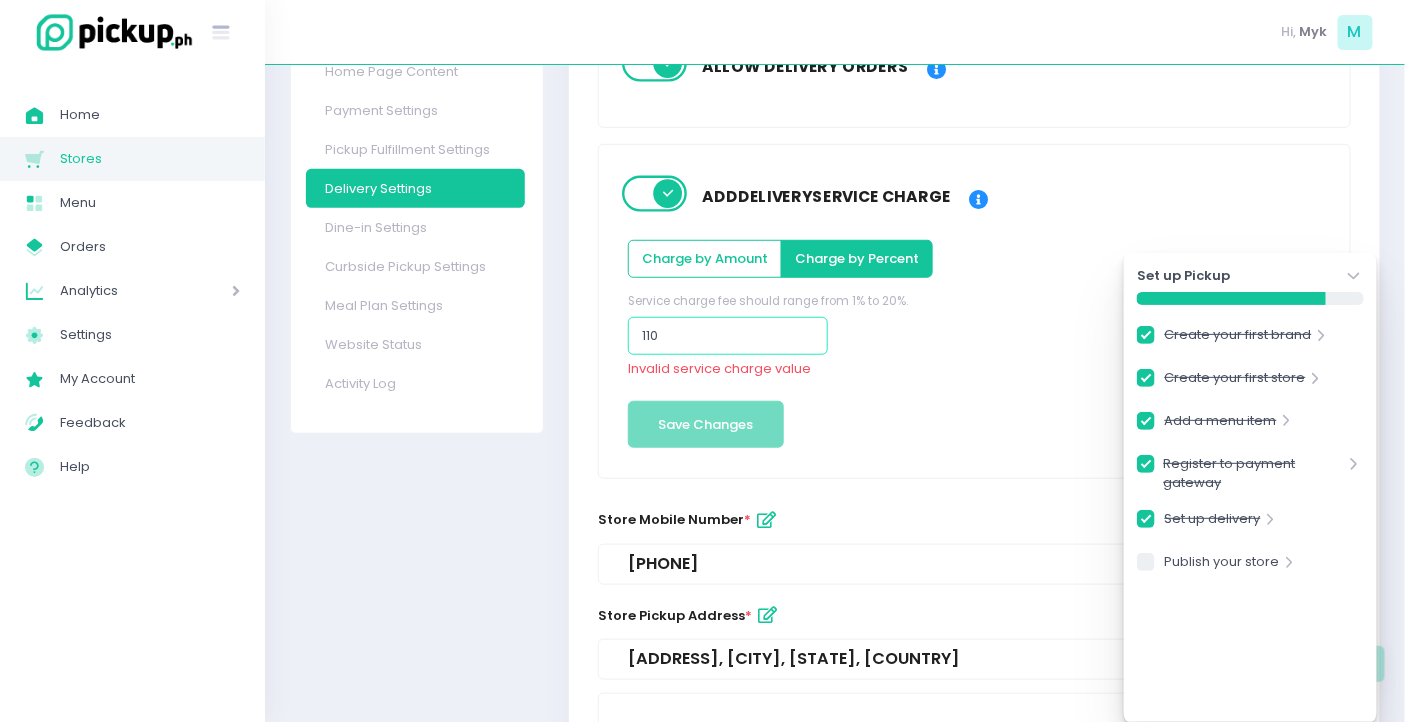 click on "Stockholm-icons / Code / Info-circle Created with Sketch. You can manage your available delivery partners and delivery address in your delivery settings Allow delivery orders     Add  Delivery  Service Charge     Charge by Amount Charge by Percent Service charge fee should range from 1% to 20%.       110 Invalid service charge value Save Changes Store Mobile Number  *   09171652921 Store Pickup Address  *   BA Lepanto Building, Paseo de Roxas, Makati City, Metro Manila, Philippines Limit delivery distance       Maximum delivery distance from store is 50km:   *     The maximum delivery distance should range from 1 - 50km   4 Save Changes delivery partners   add another delivery partner? Adding same delivery partner will overwrite the previously added keys grab API Key:   6e1eaaf ... a0f8   Secret Key:   Q43X2qB ... WJLF   Accepted Delivery payment Delivery fee included in checkout total Delivery payment Cash on Delivery Host:  https://partner-api.grab.com/grab-express   Edit Keys lalamove API Key:   pk_prod" at bounding box center [974, 862] 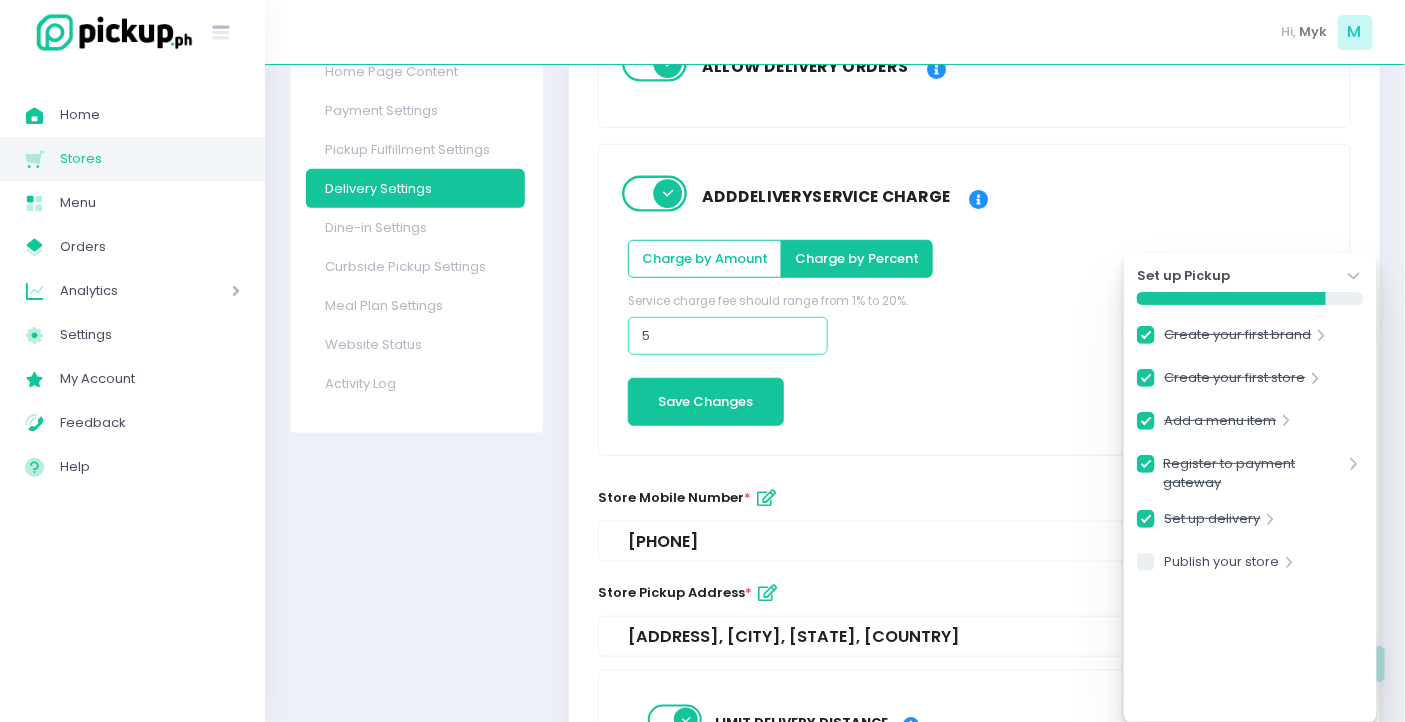 type on "5" 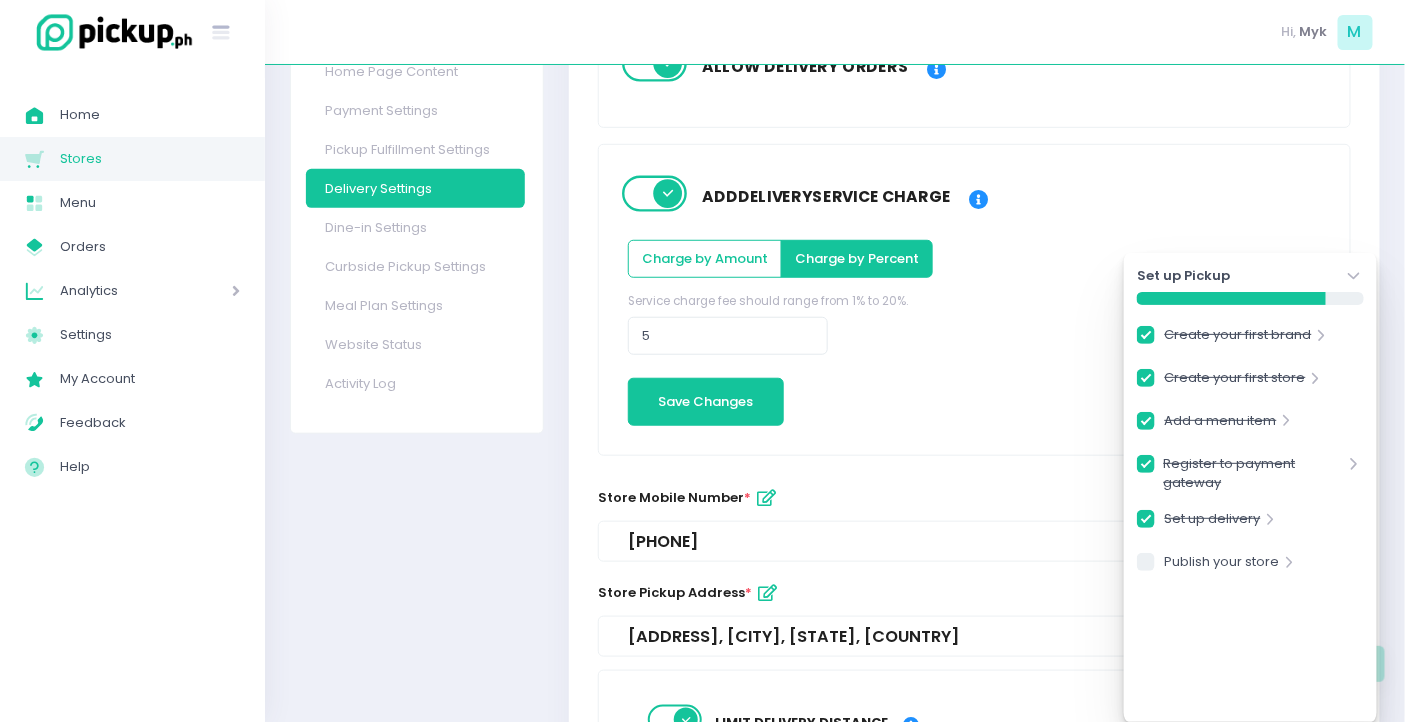 click on "Charge by Amount Charge by Percent Service charge fee should range from 1% to 20%.       5 Save Changes" at bounding box center [974, 326] 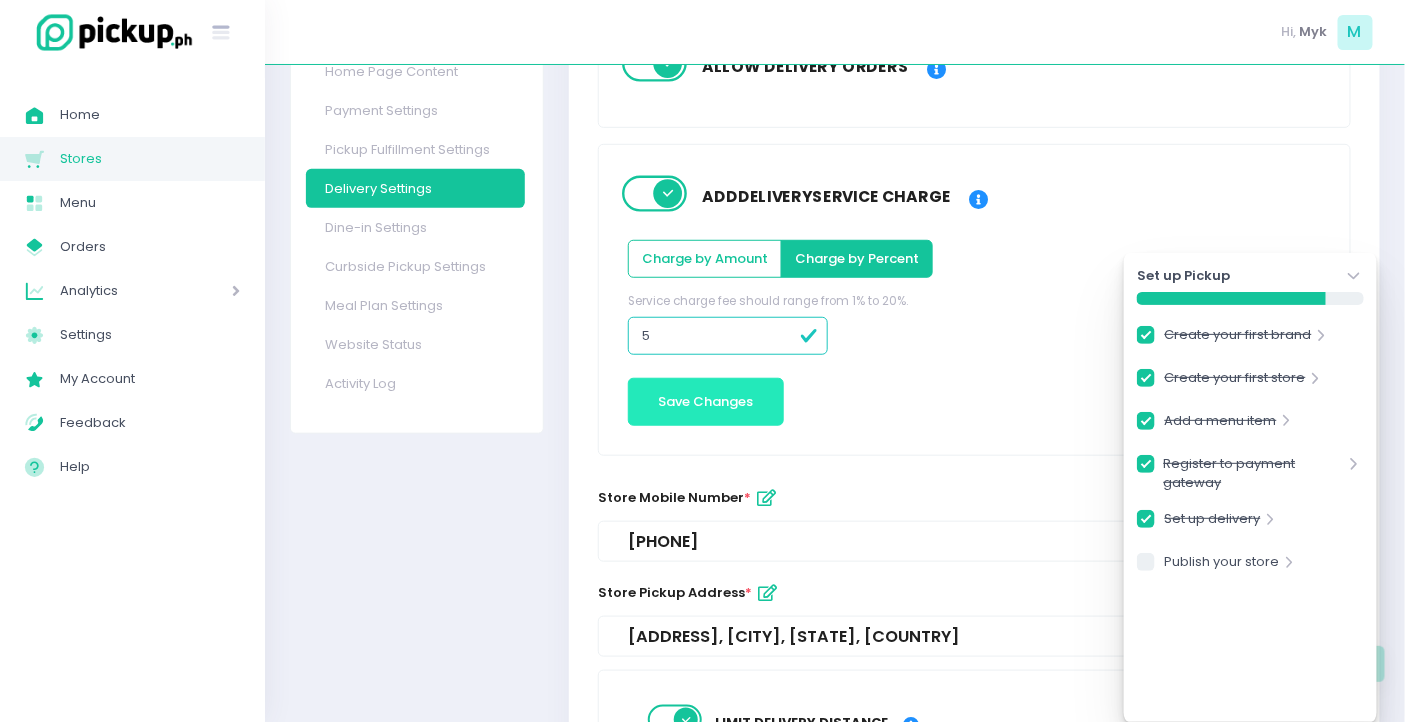 click on "Save Changes" at bounding box center [706, 402] 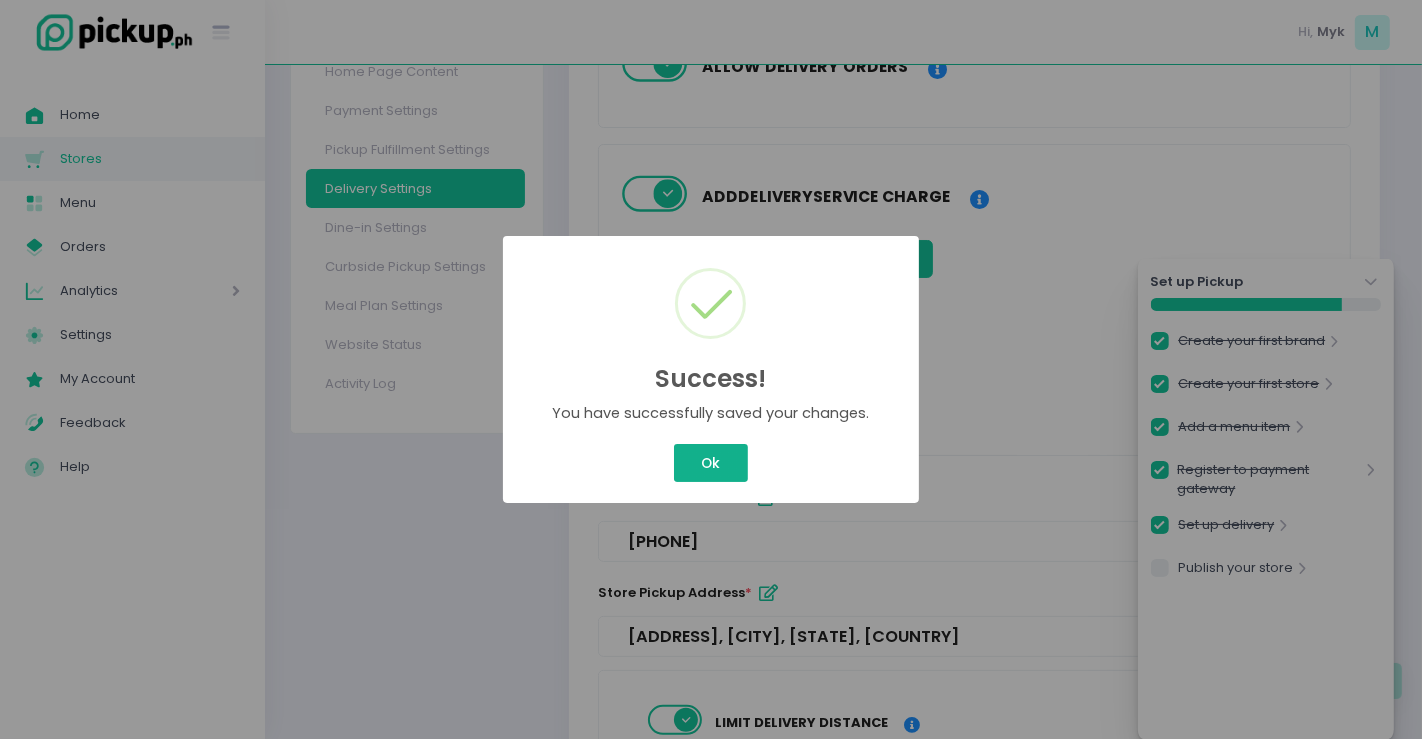 click on "Ok" at bounding box center [711, 463] 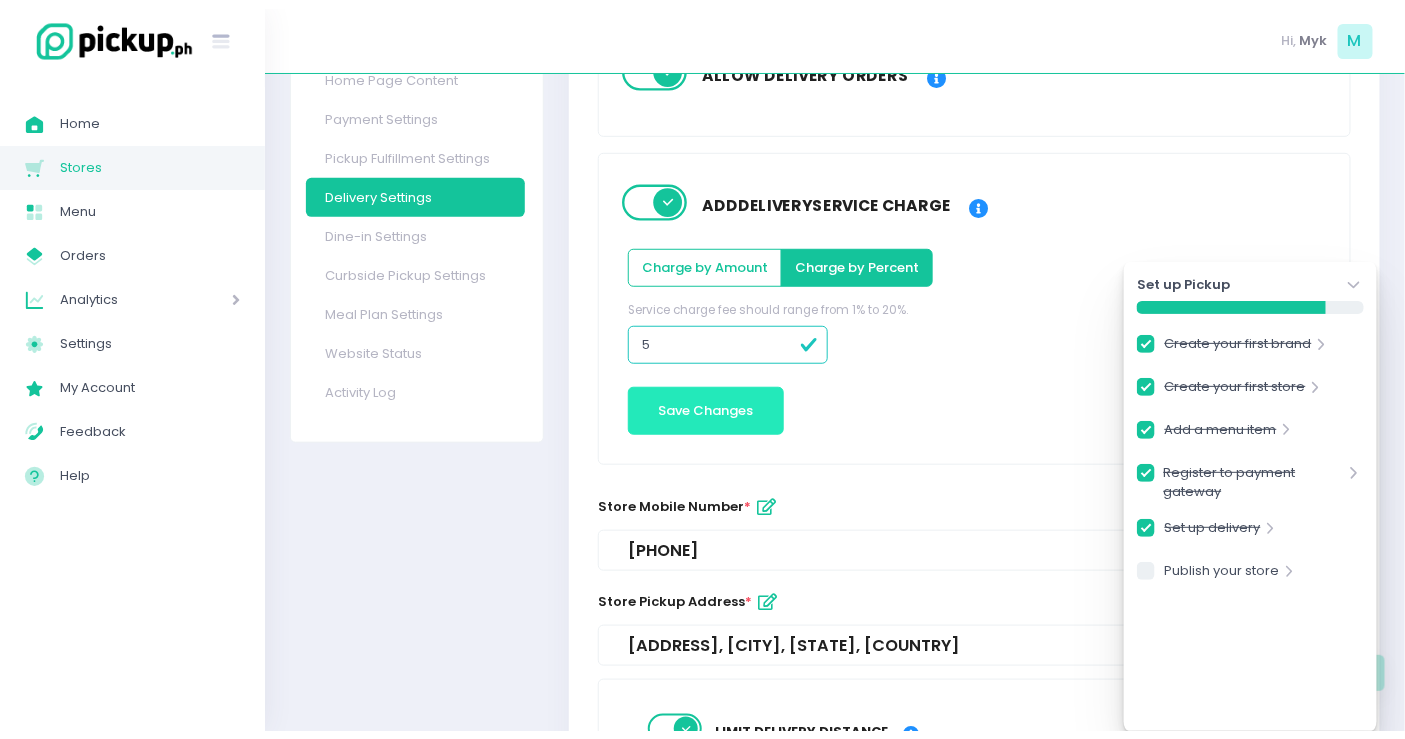 scroll, scrollTop: 0, scrollLeft: 0, axis: both 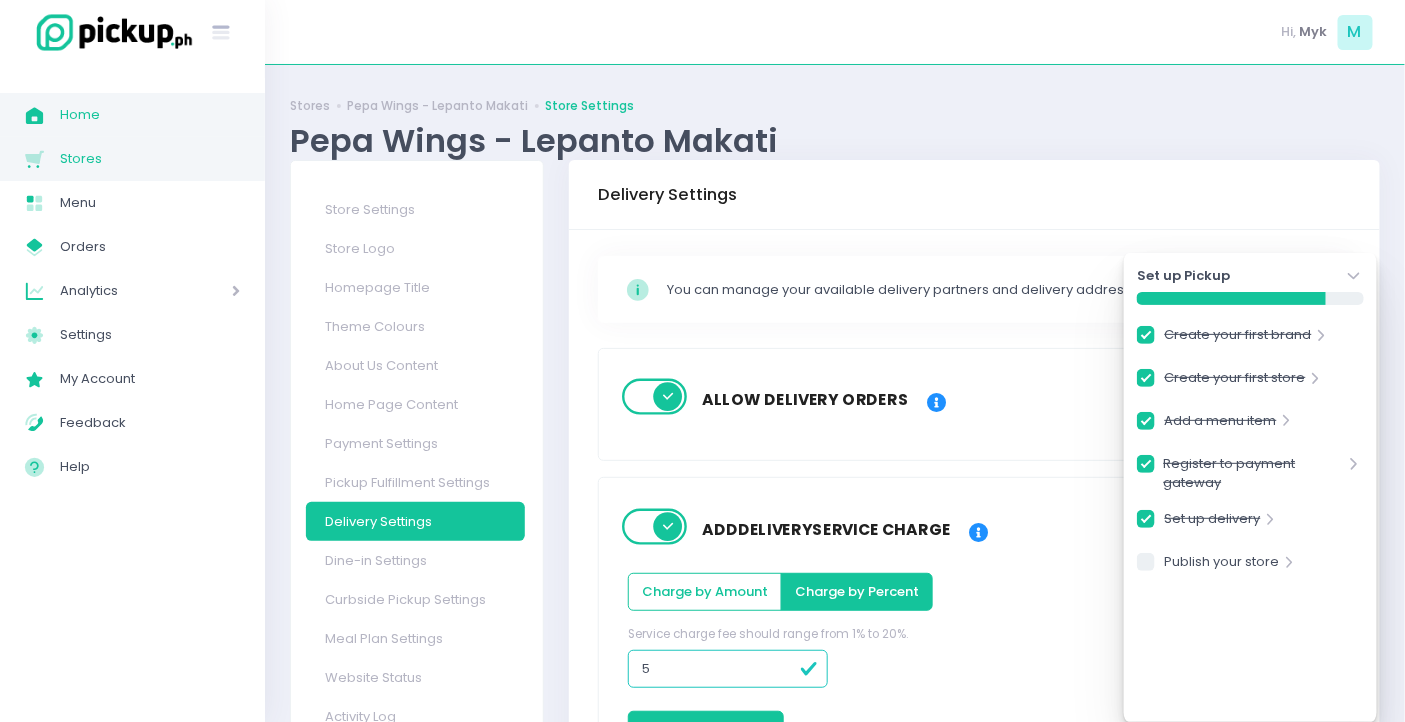 click on "Home" at bounding box center (150, 115) 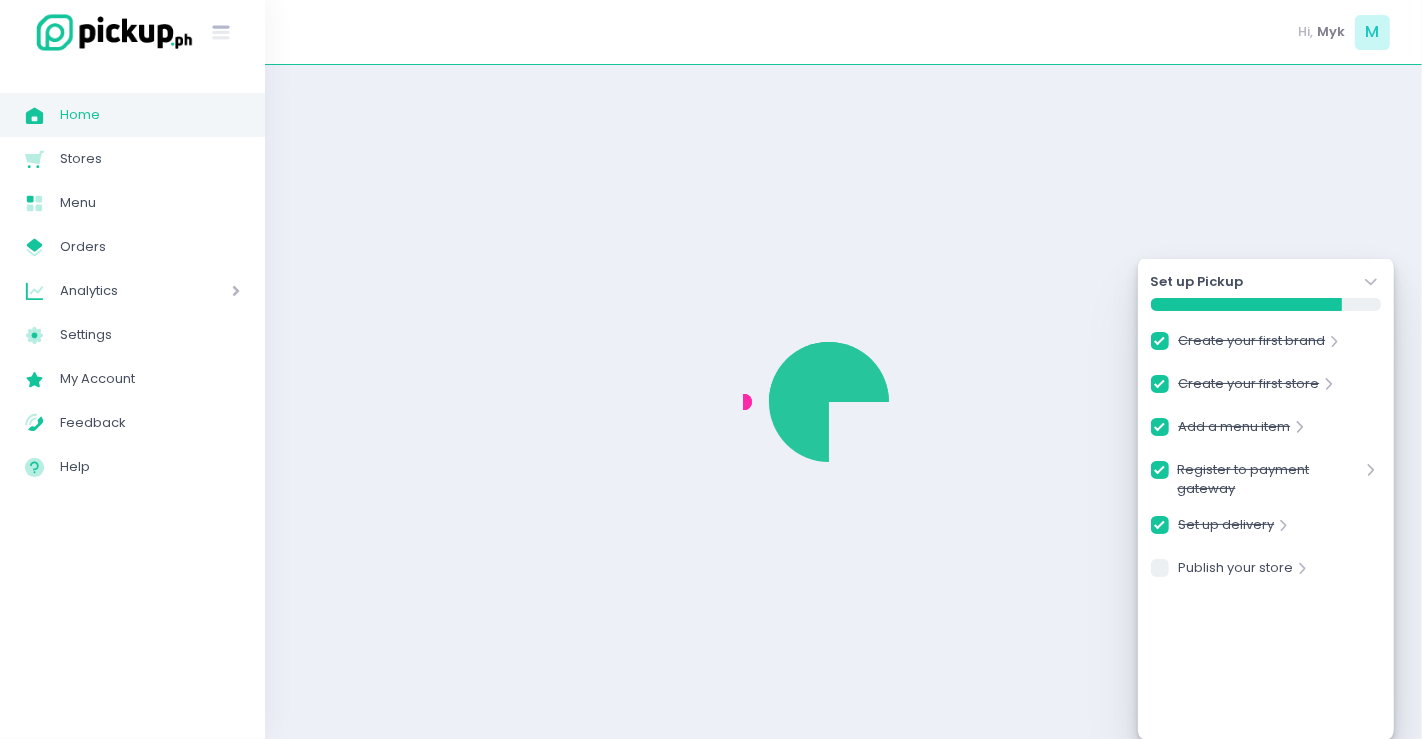 checkbox on "true" 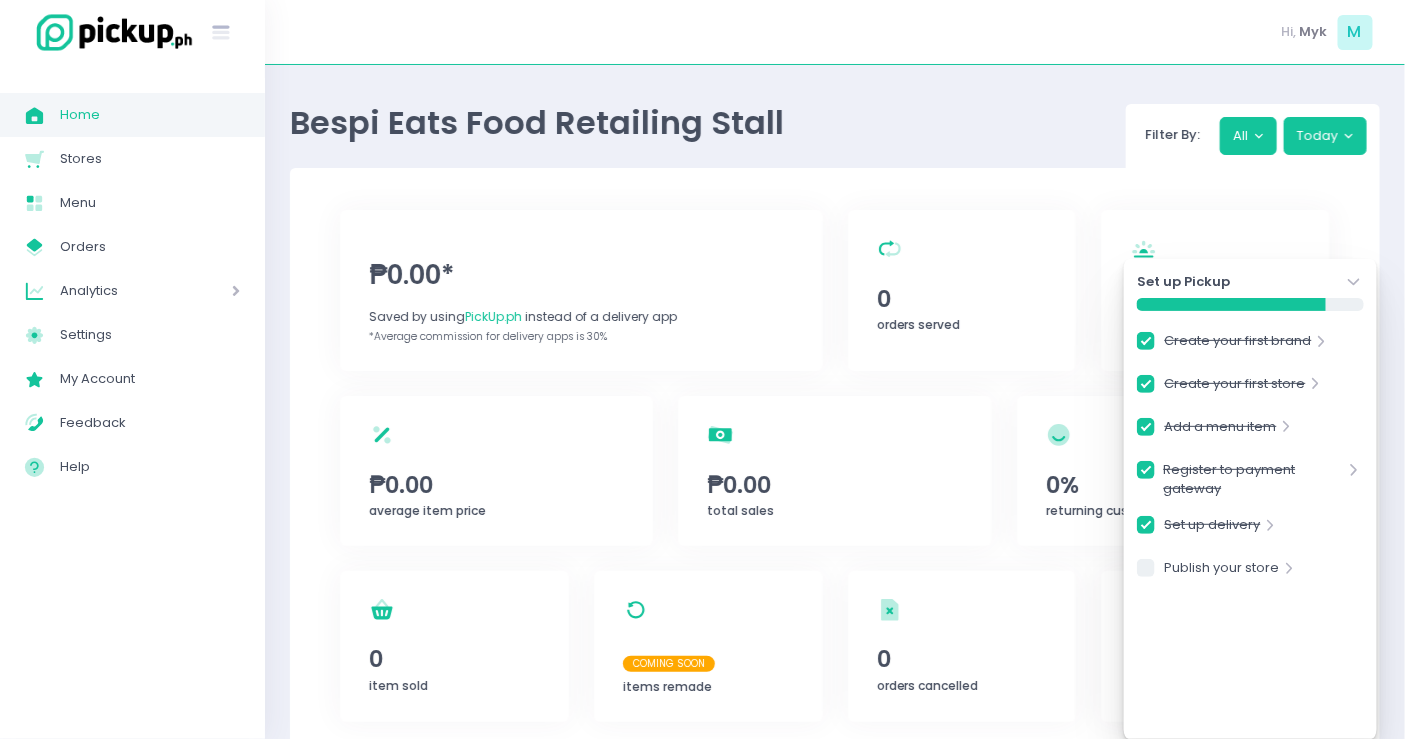 click on "Set up Pickup Stockholm-icons / Navigation / Angle-down Created with Sketch." at bounding box center [1250, 282] 